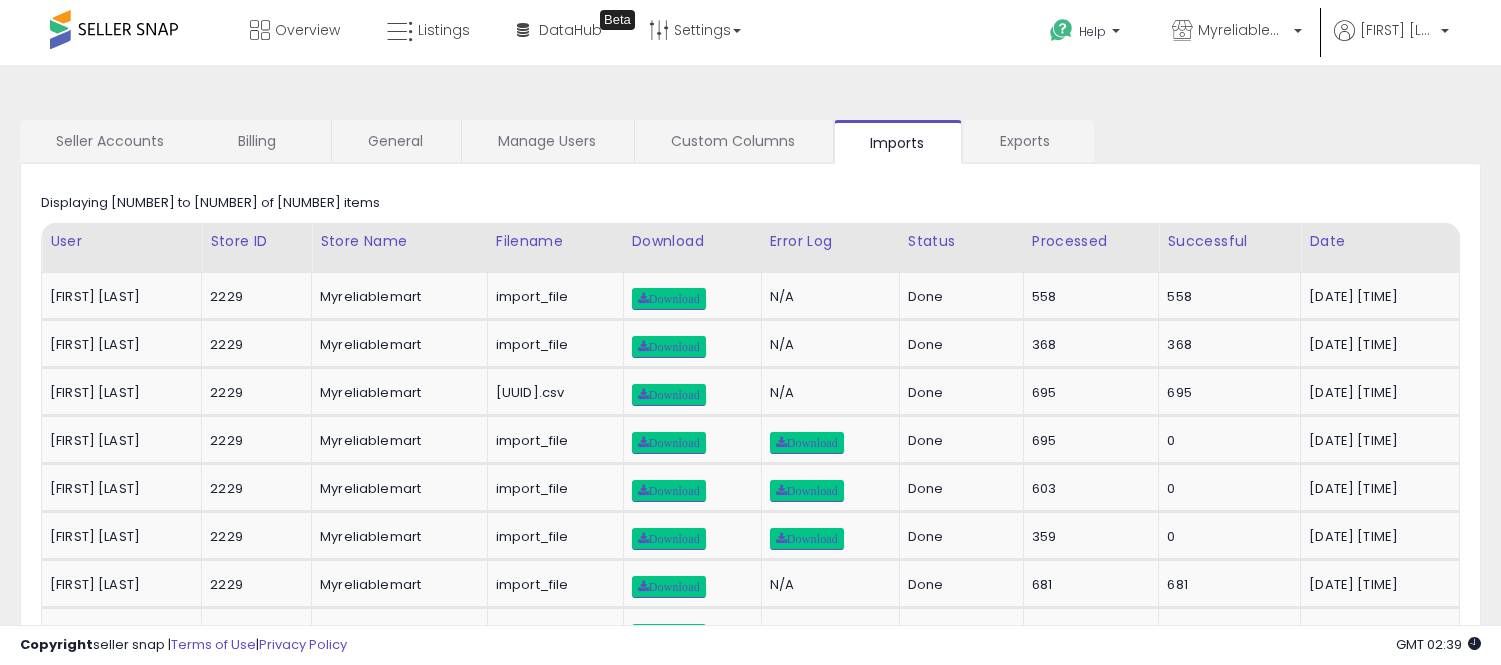 scroll, scrollTop: 1, scrollLeft: 0, axis: vertical 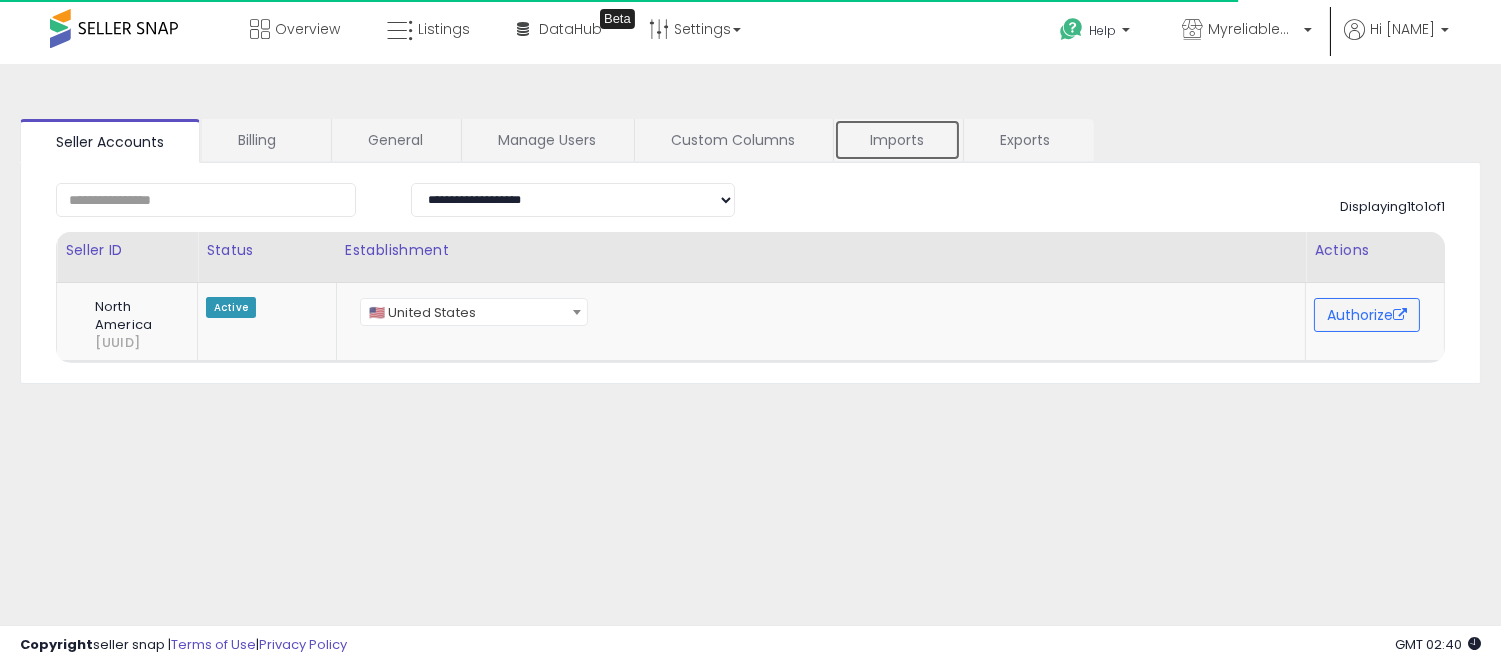 click on "Imports" at bounding box center (897, 140) 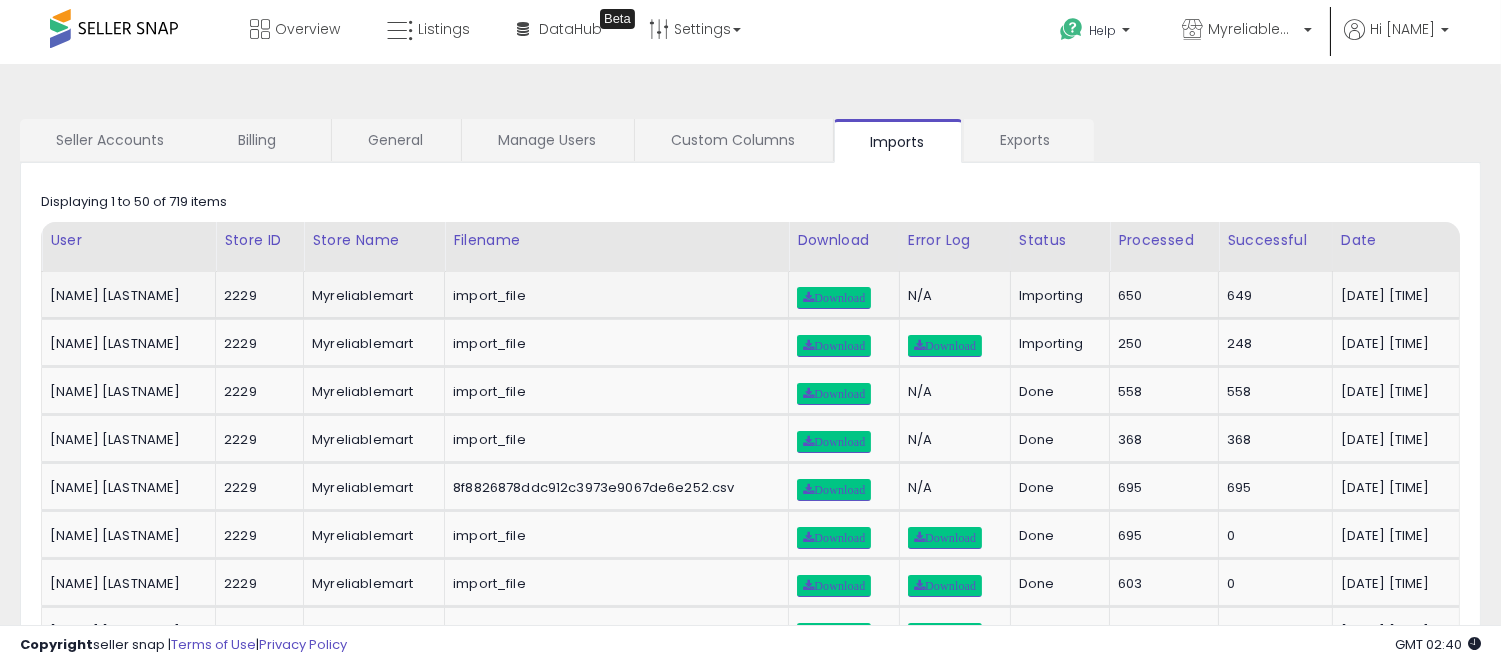 click on "650" at bounding box center [1160, 296] 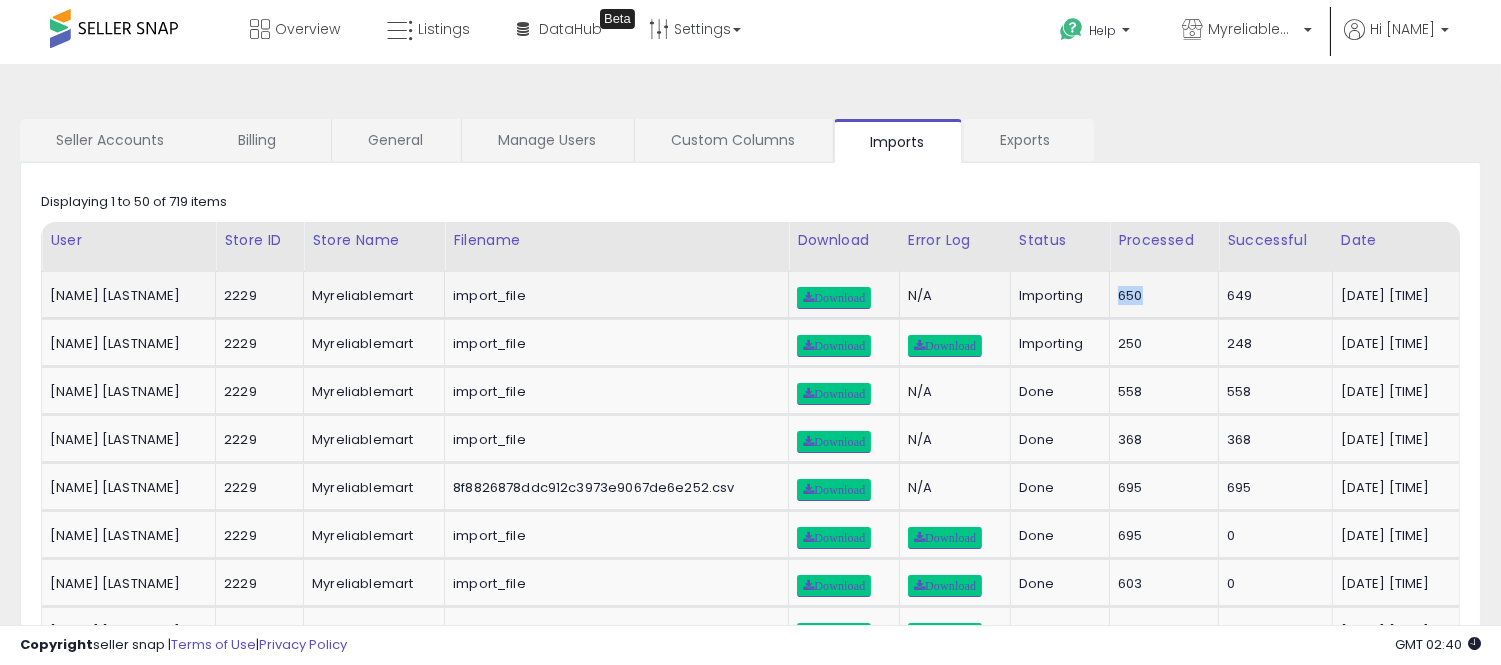 click on "650" at bounding box center [1160, 296] 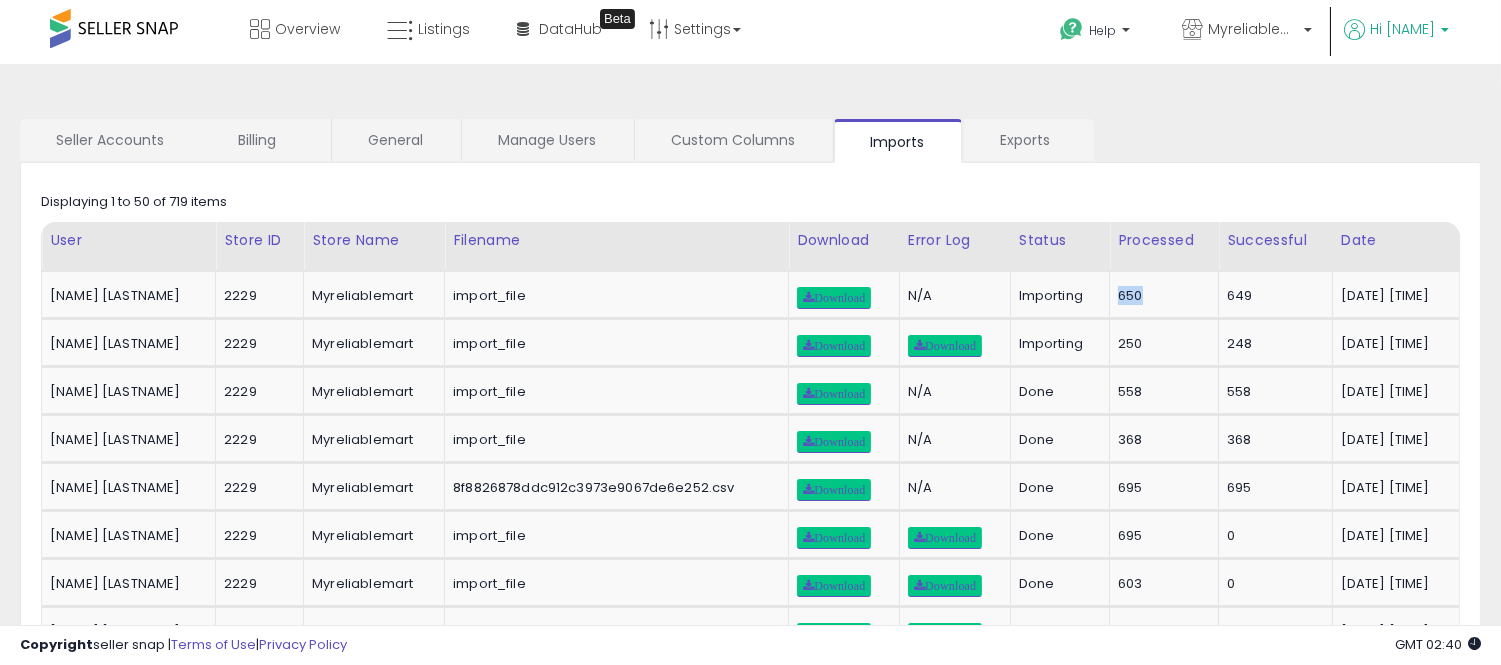 click on "[FIRST] [LAST]" at bounding box center (1396, 41) 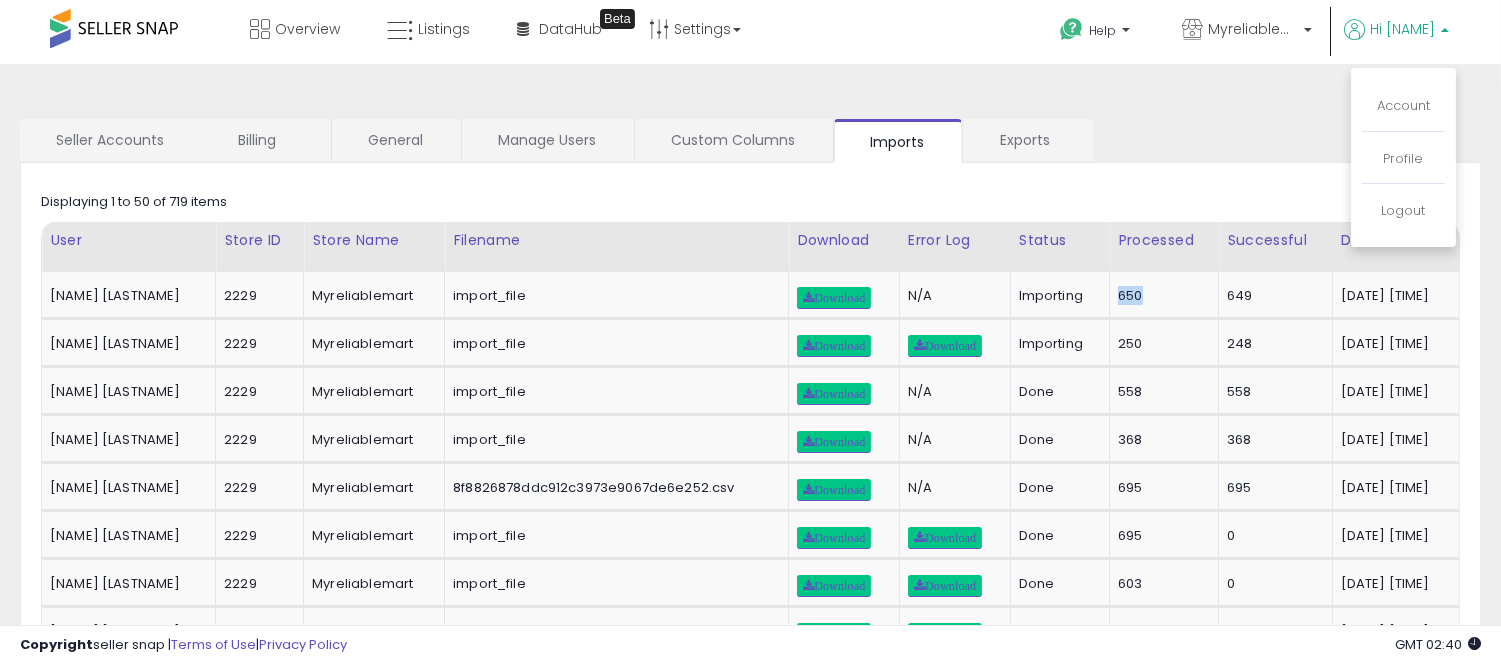 click on "[FIRST] [LAST]" at bounding box center [1402, 29] 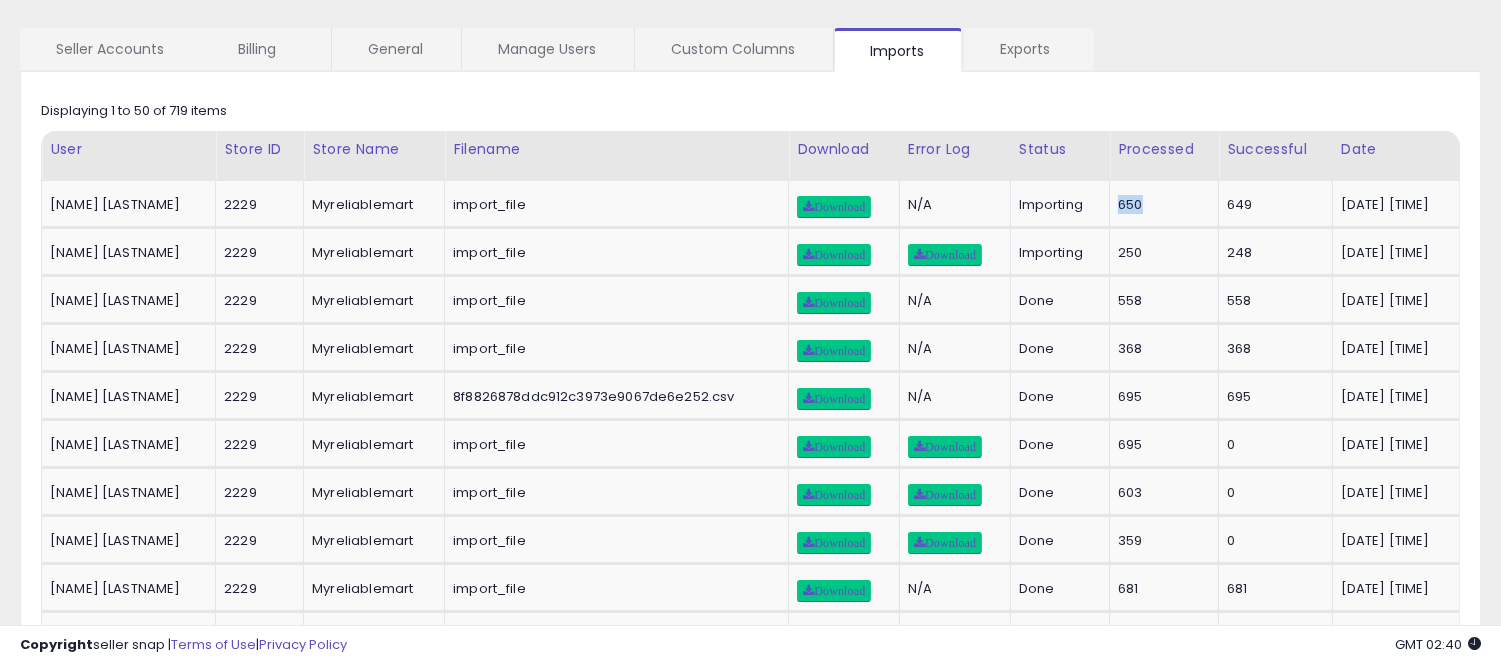 scroll, scrollTop: 0, scrollLeft: 0, axis: both 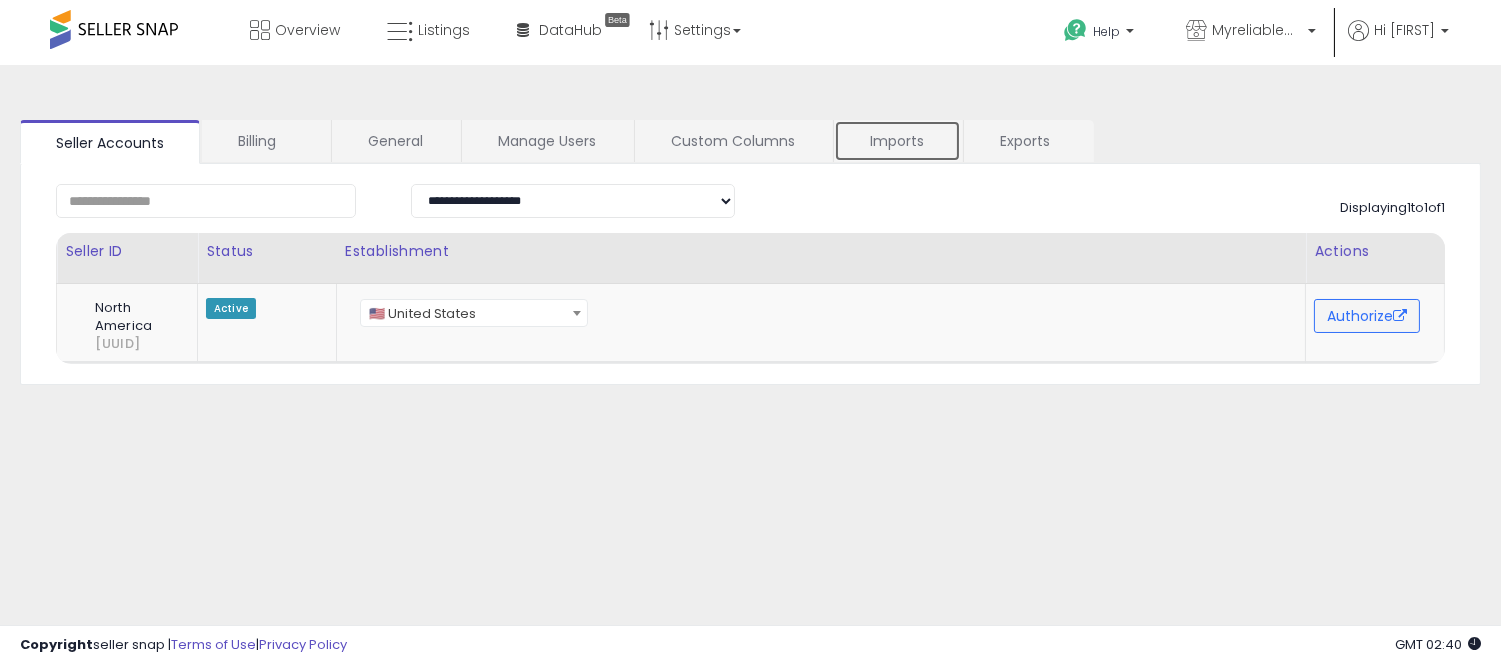 click on "Imports" at bounding box center [897, 141] 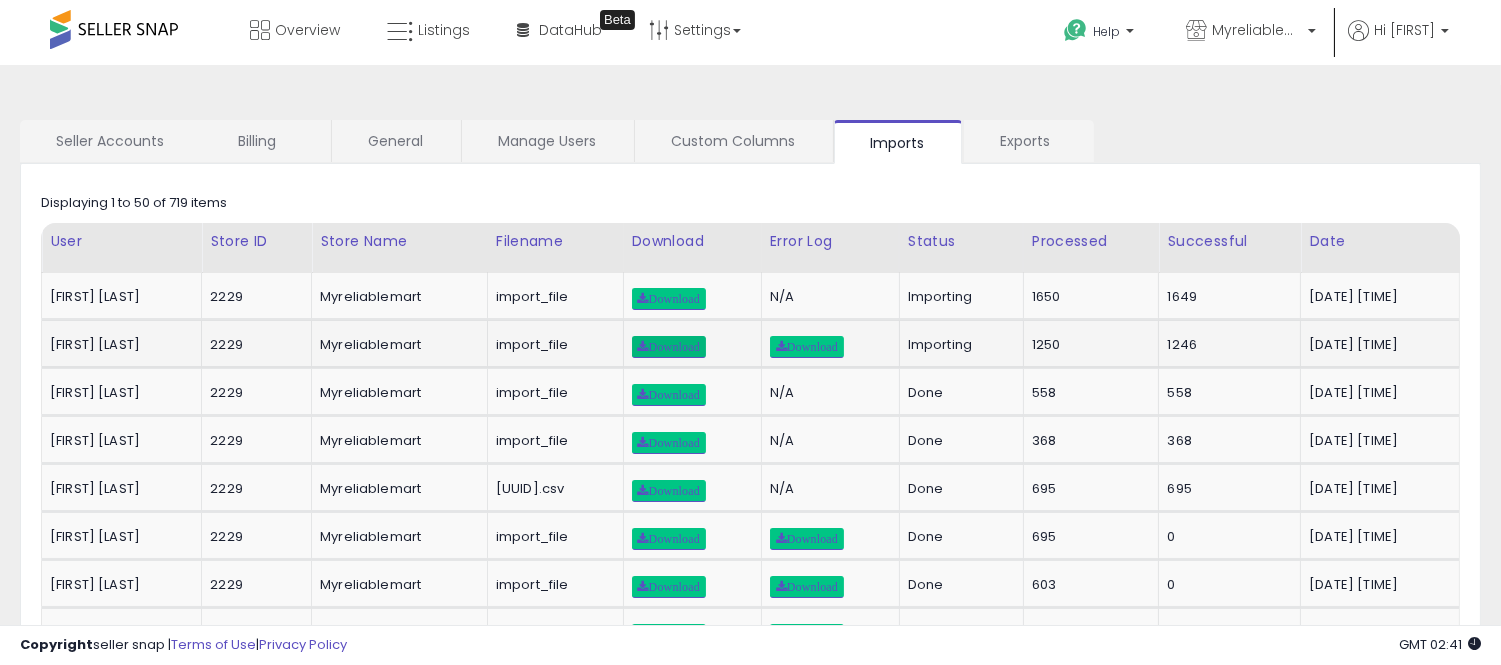 click on "Download" at bounding box center (669, 347) 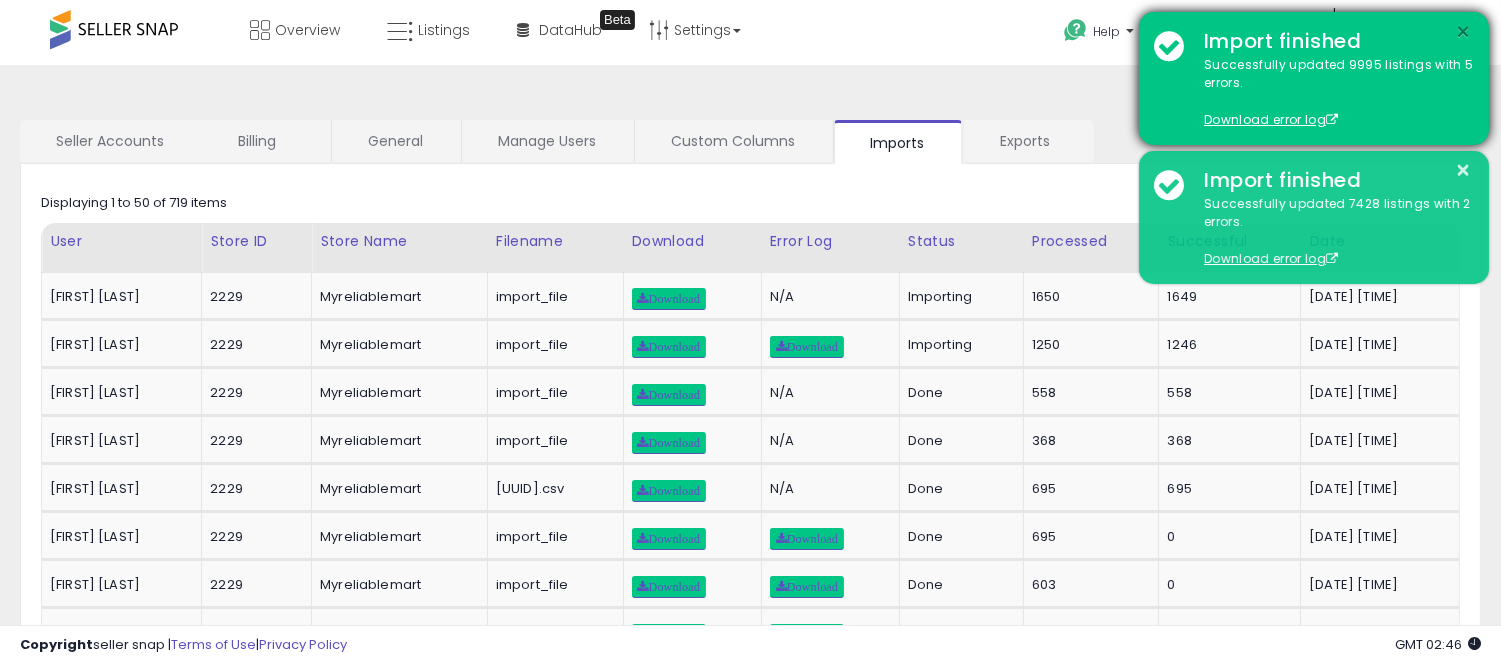 click on "×" at bounding box center (1464, 32) 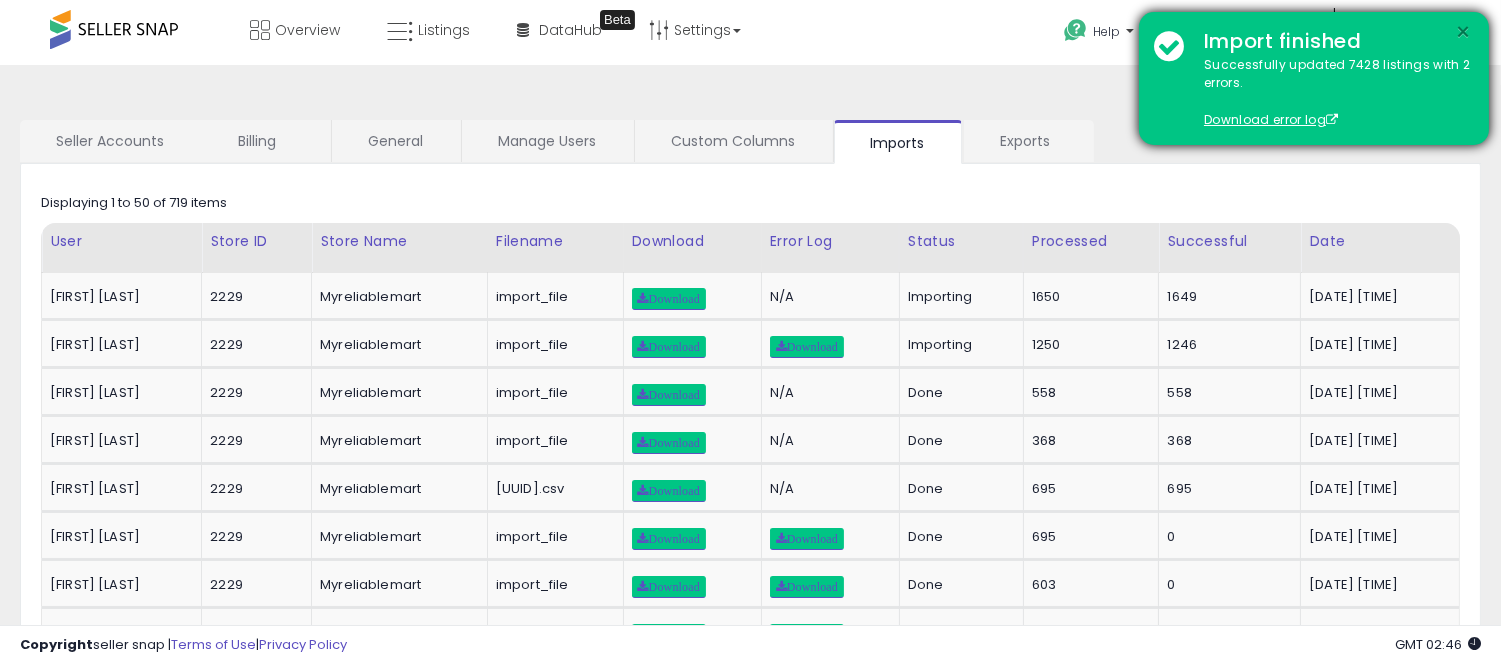 click on "×" at bounding box center [1464, 32] 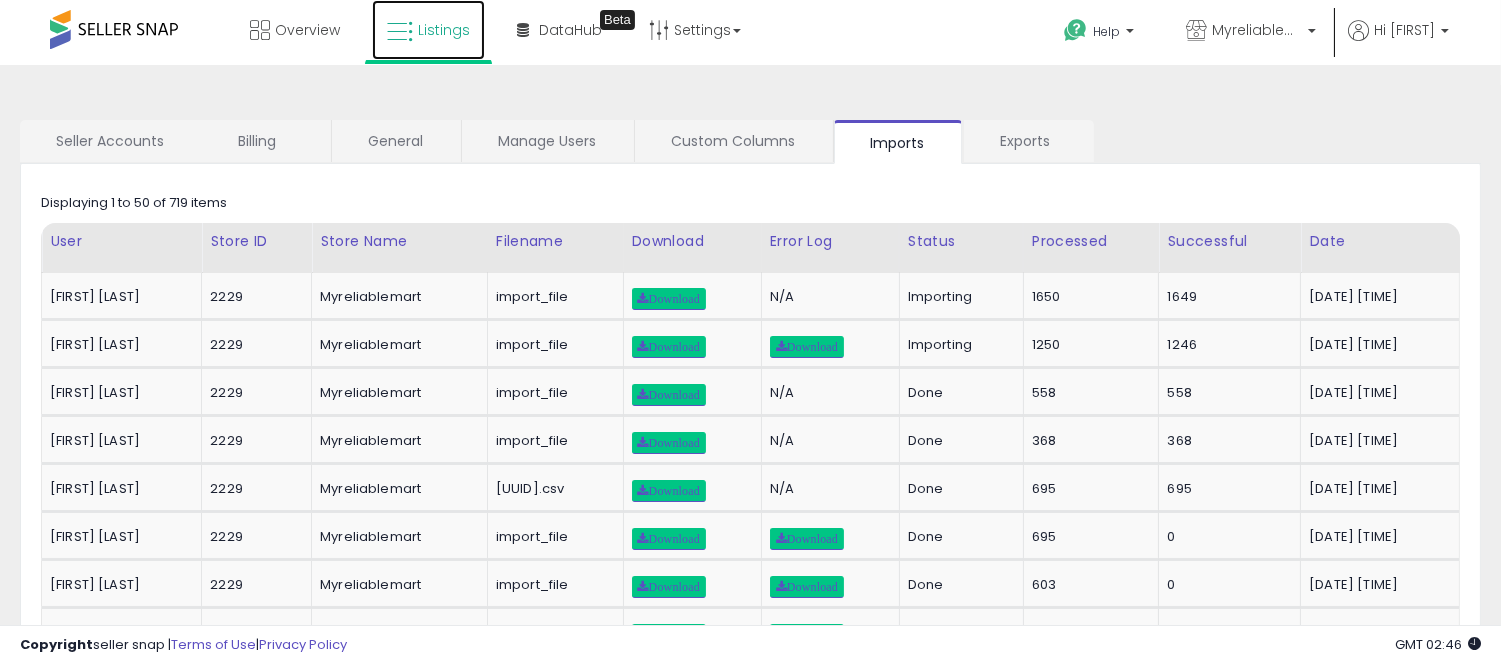 click on "Listings" at bounding box center (444, 30) 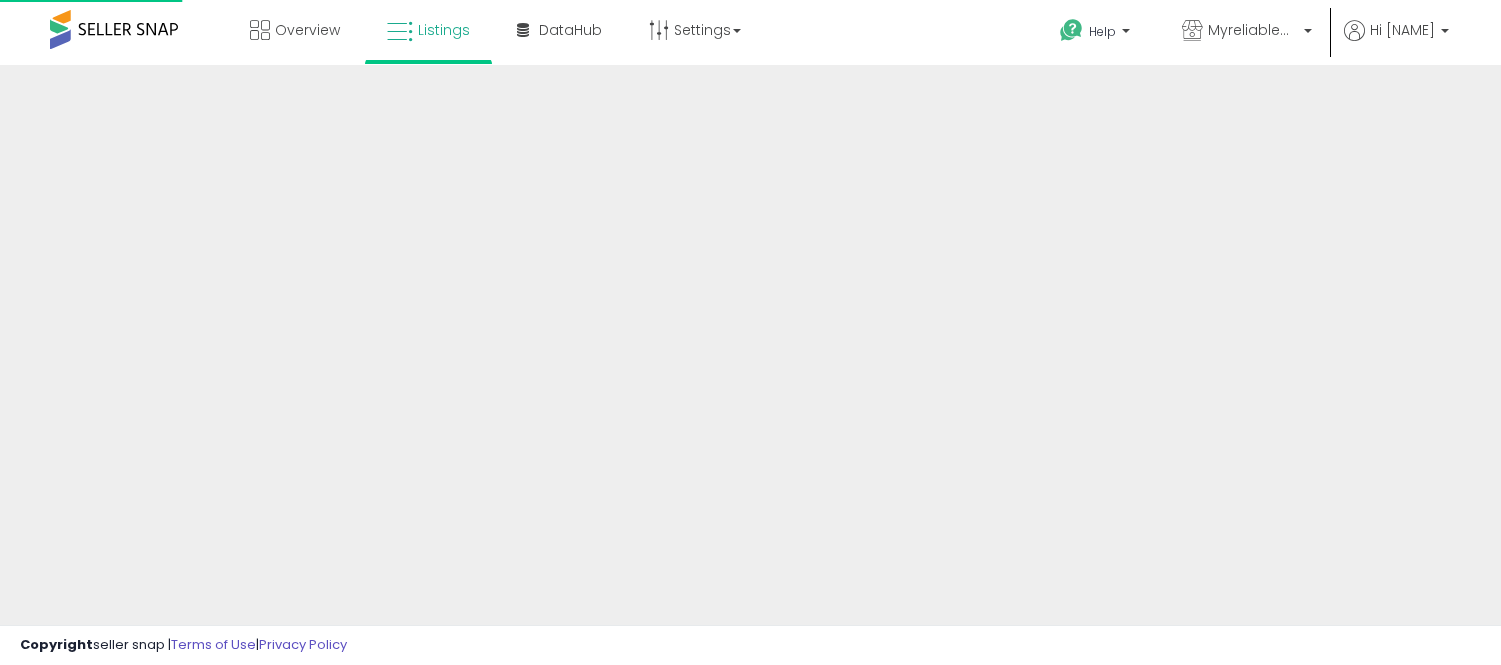 scroll, scrollTop: 0, scrollLeft: 0, axis: both 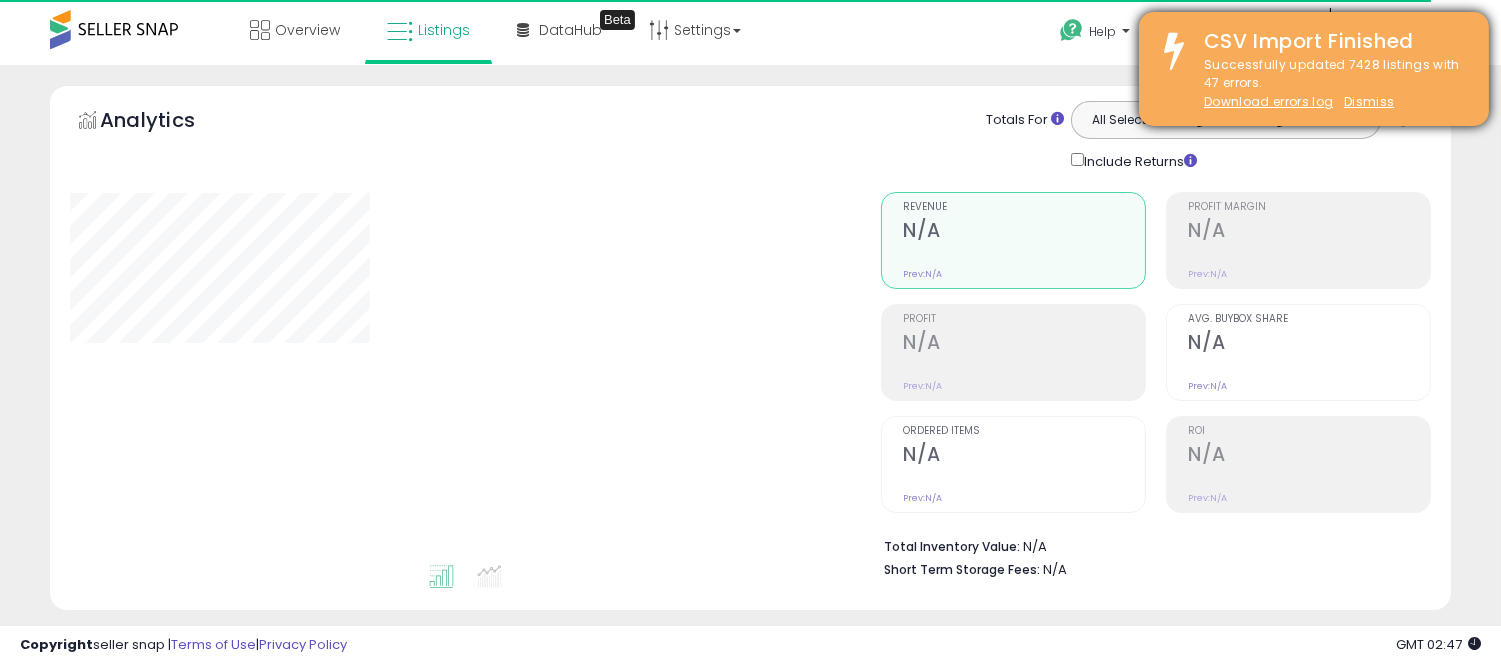 click on "Successfully updated 7428 listings with 47 errors.  Download errors log Dismiss" at bounding box center (1331, 84) 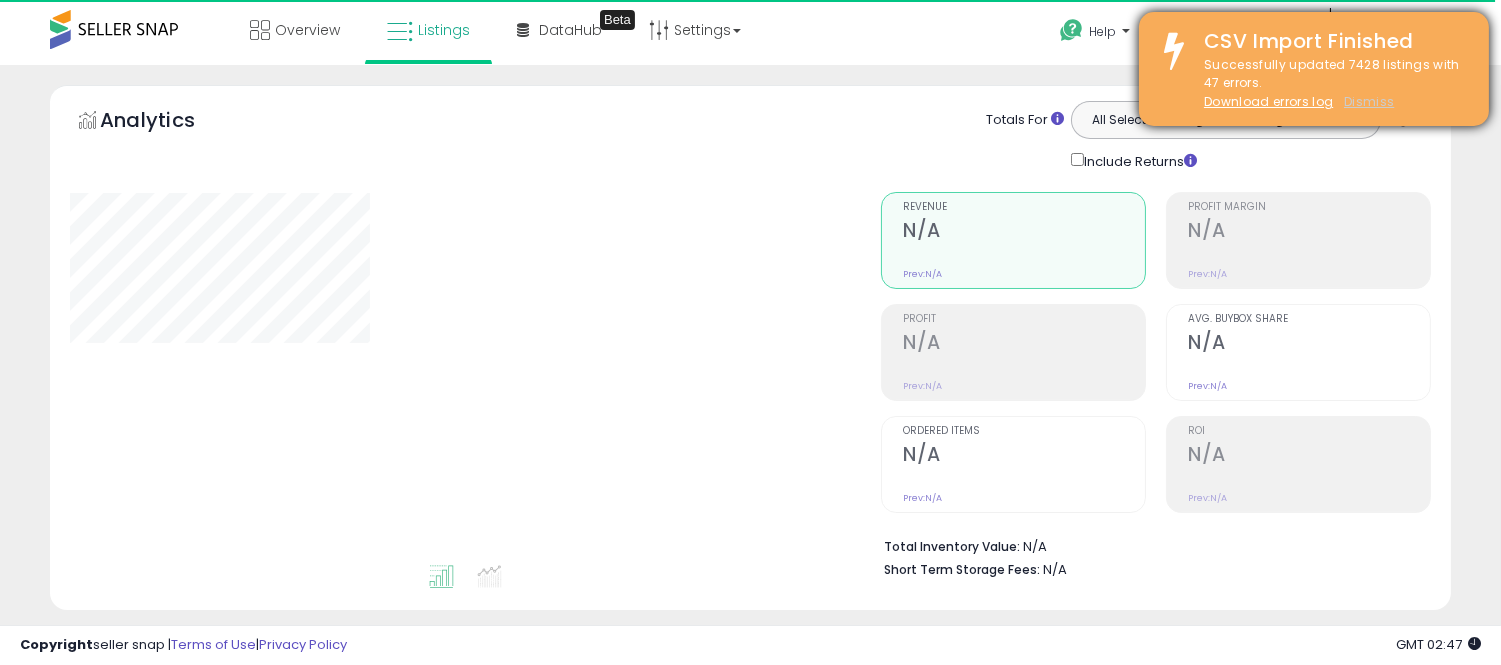 click on "Dismiss" at bounding box center (1369, 101) 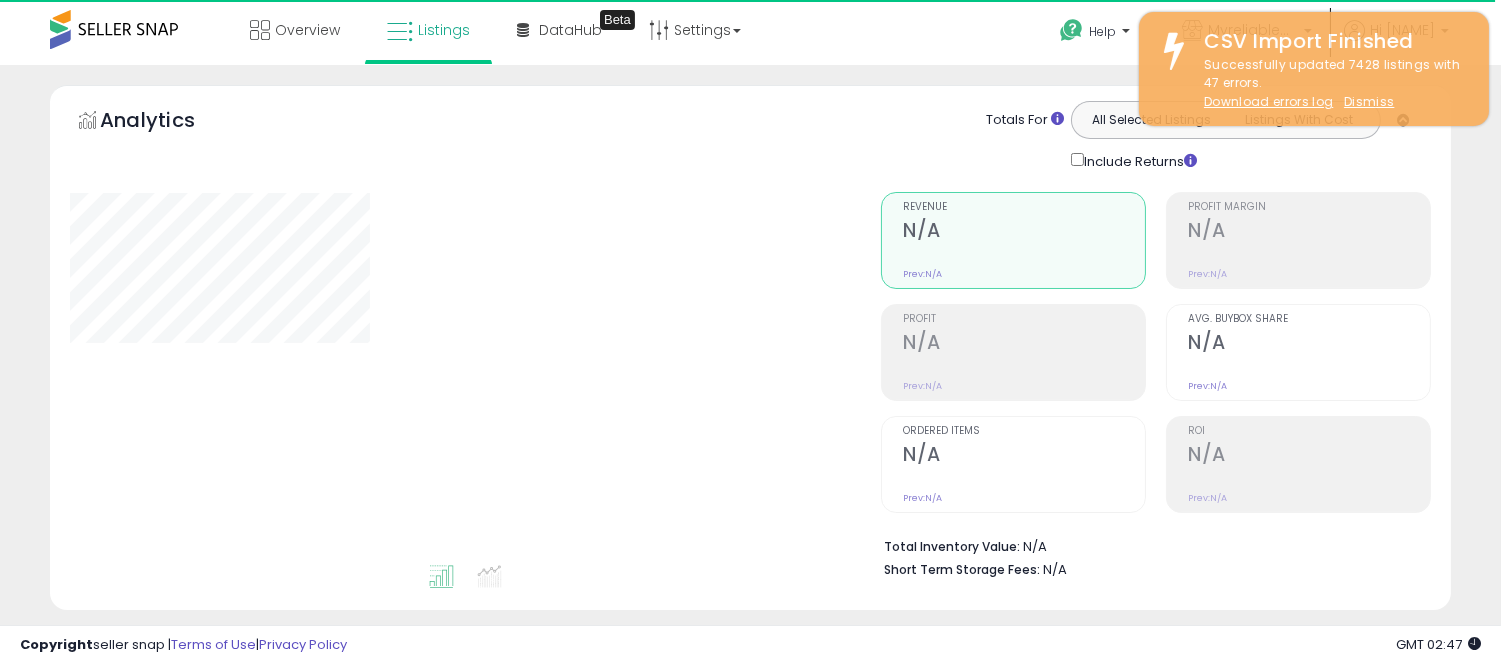 click on "Dismiss" at bounding box center (1369, 101) 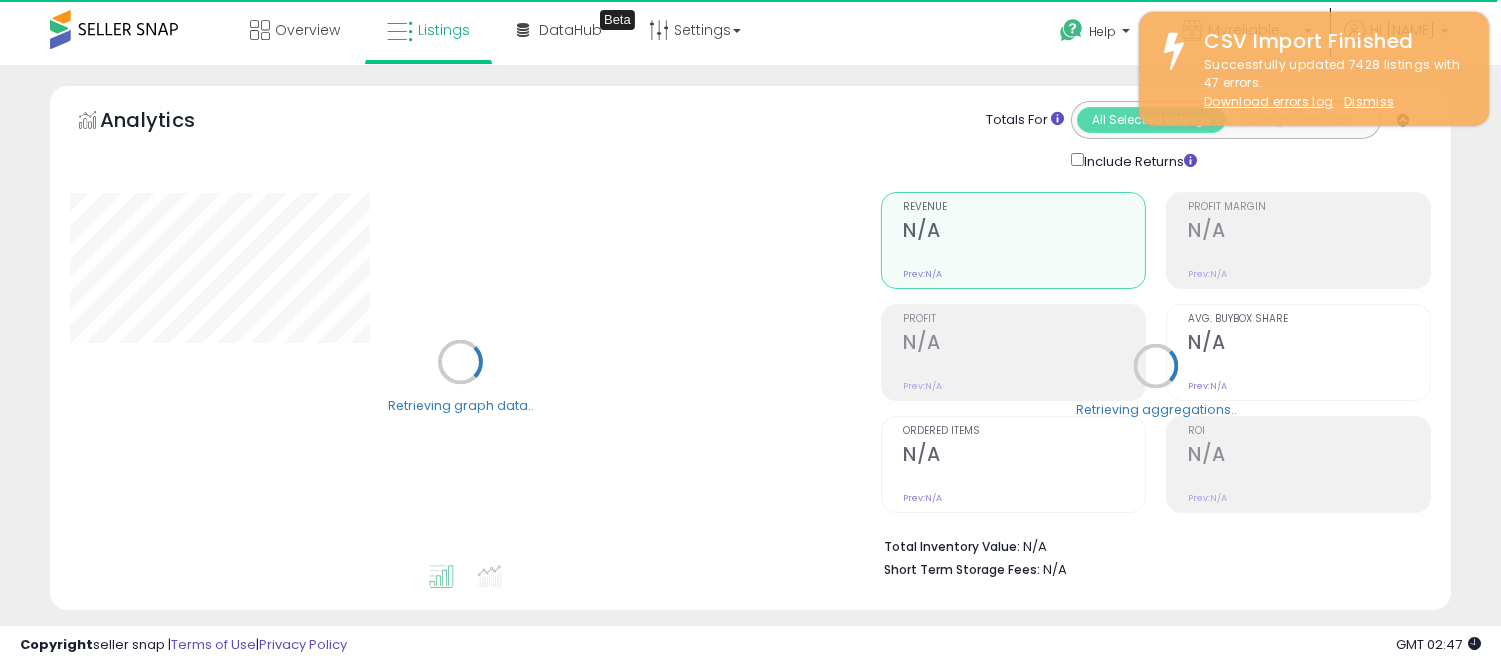 select on "**" 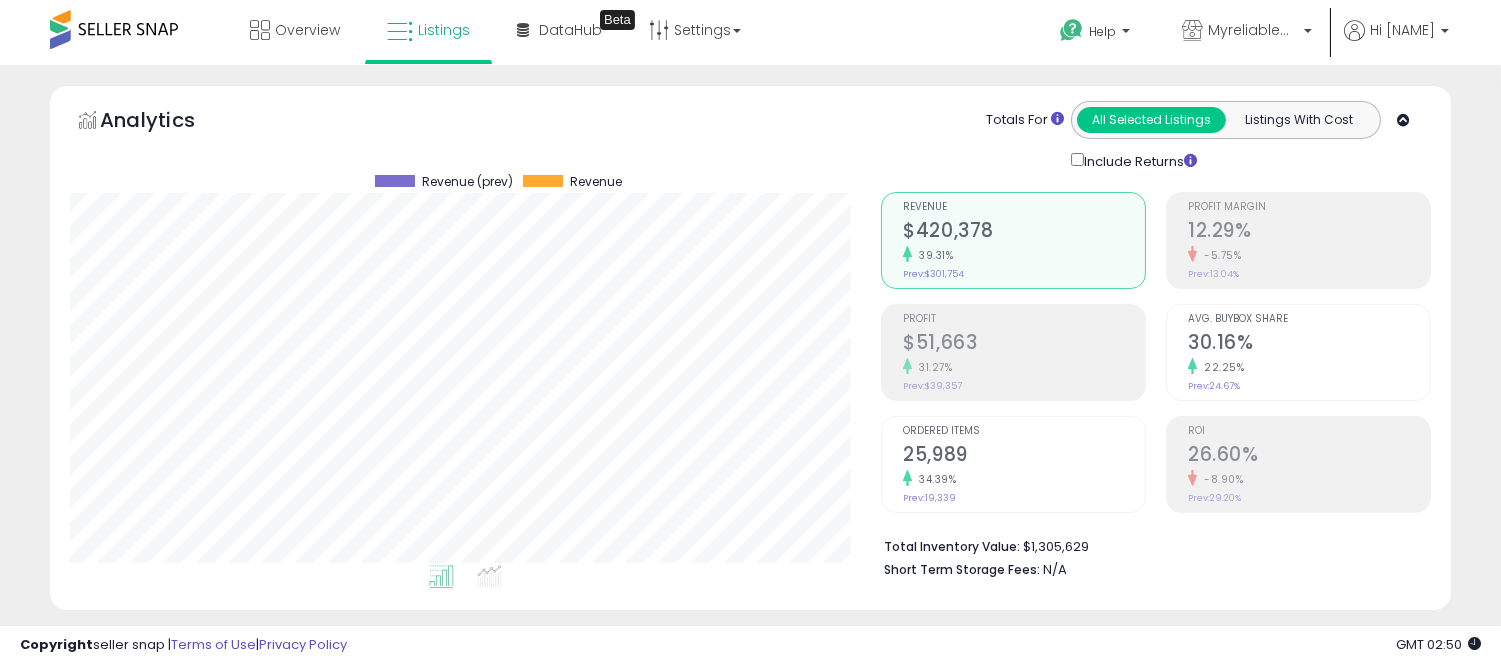 click on "Columns" at bounding box center (1292, 1005) 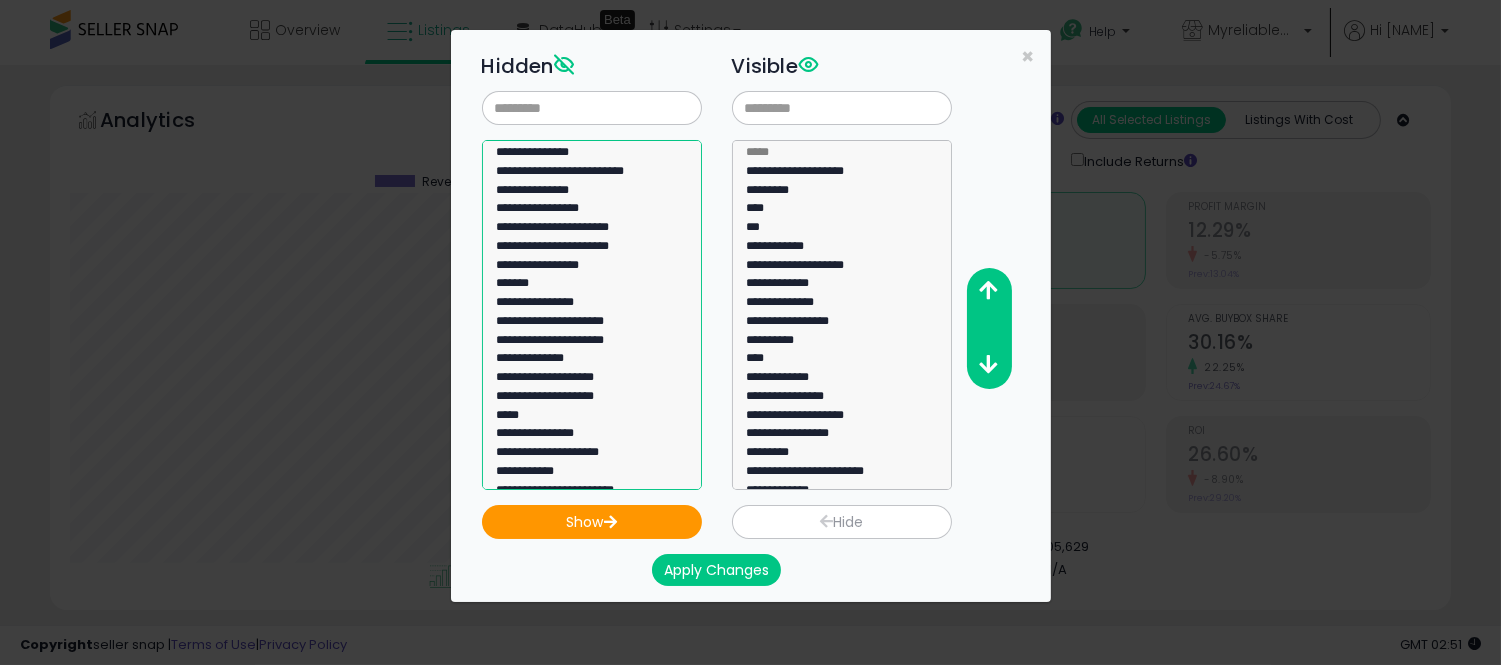 select on "**********" 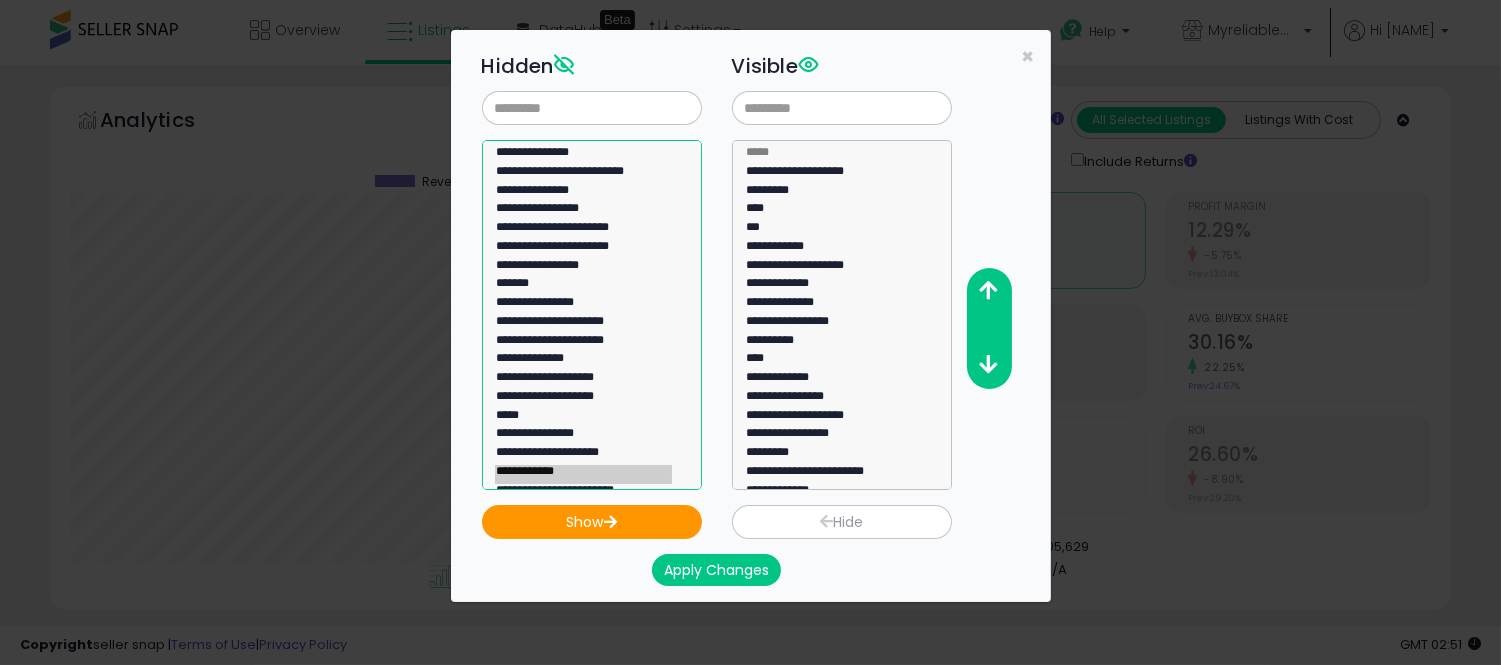 click on "**********" 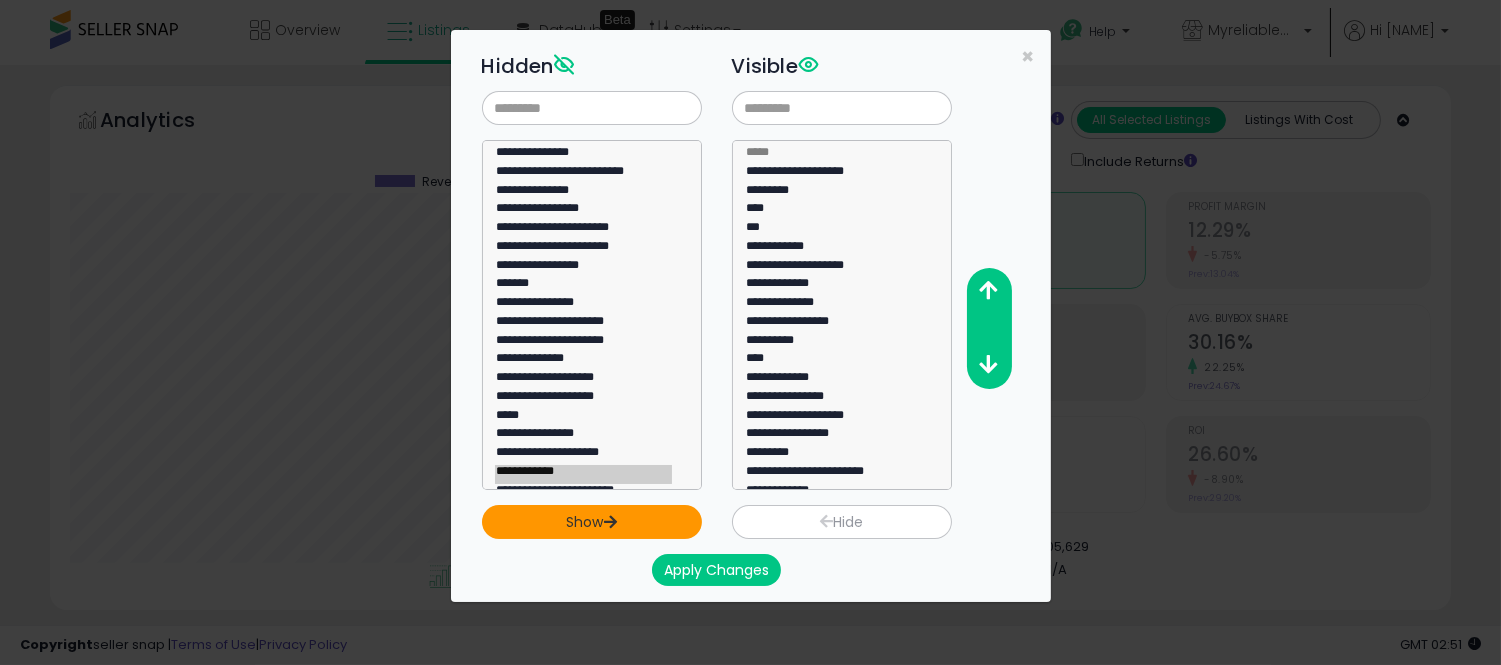 click at bounding box center (610, 521) 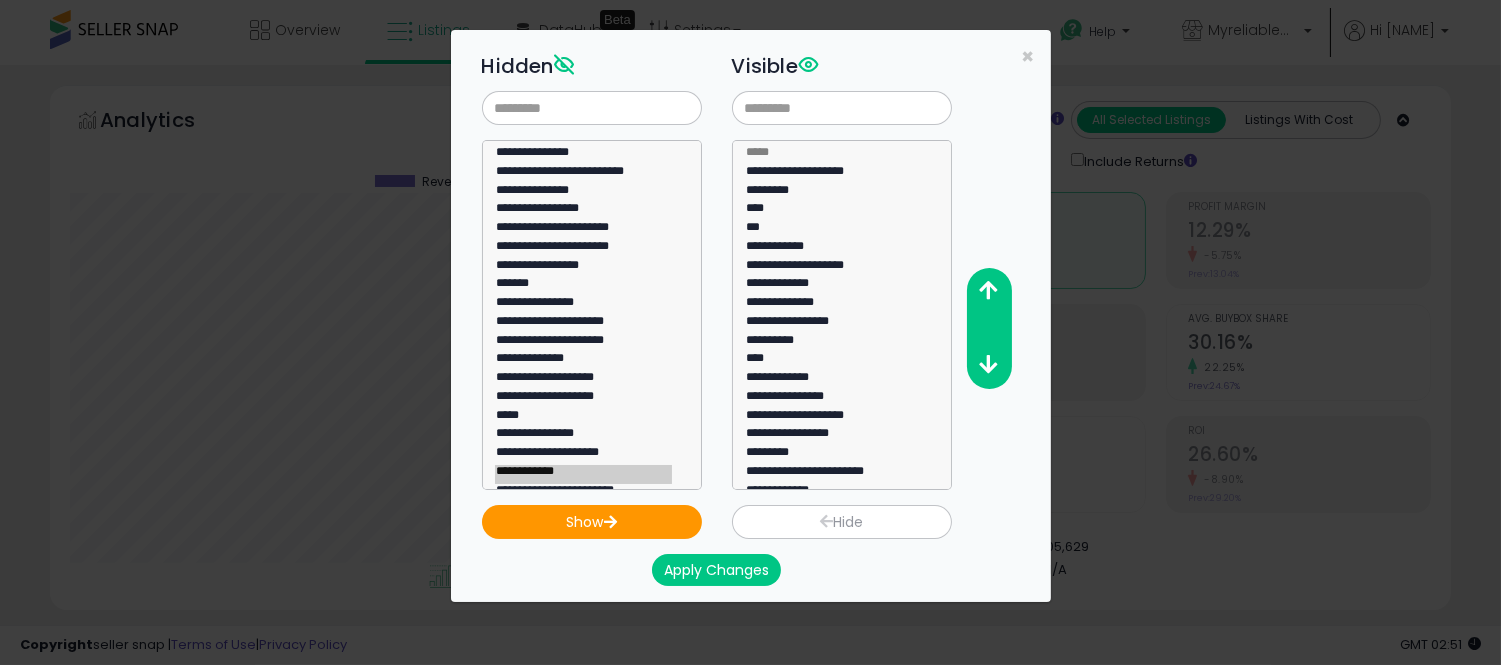 click on "Apply Changes" at bounding box center [716, 570] 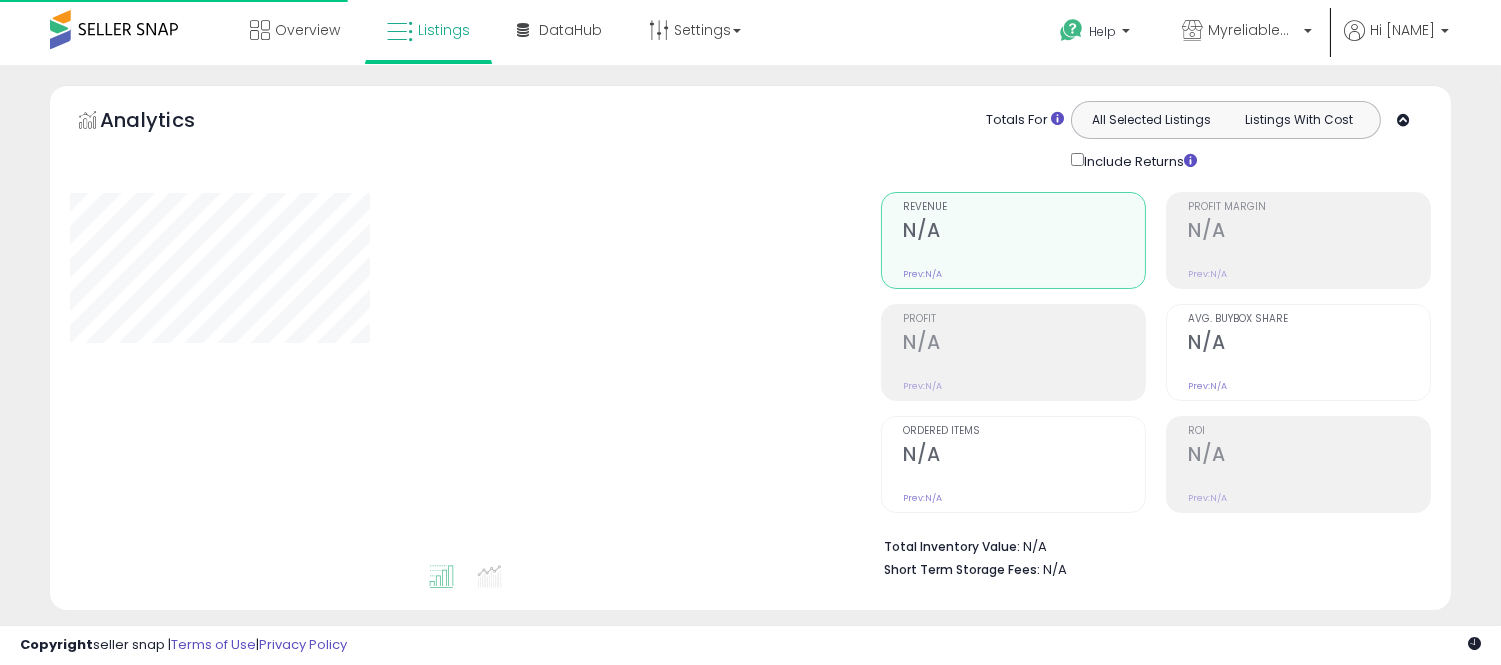scroll, scrollTop: 728, scrollLeft: 0, axis: vertical 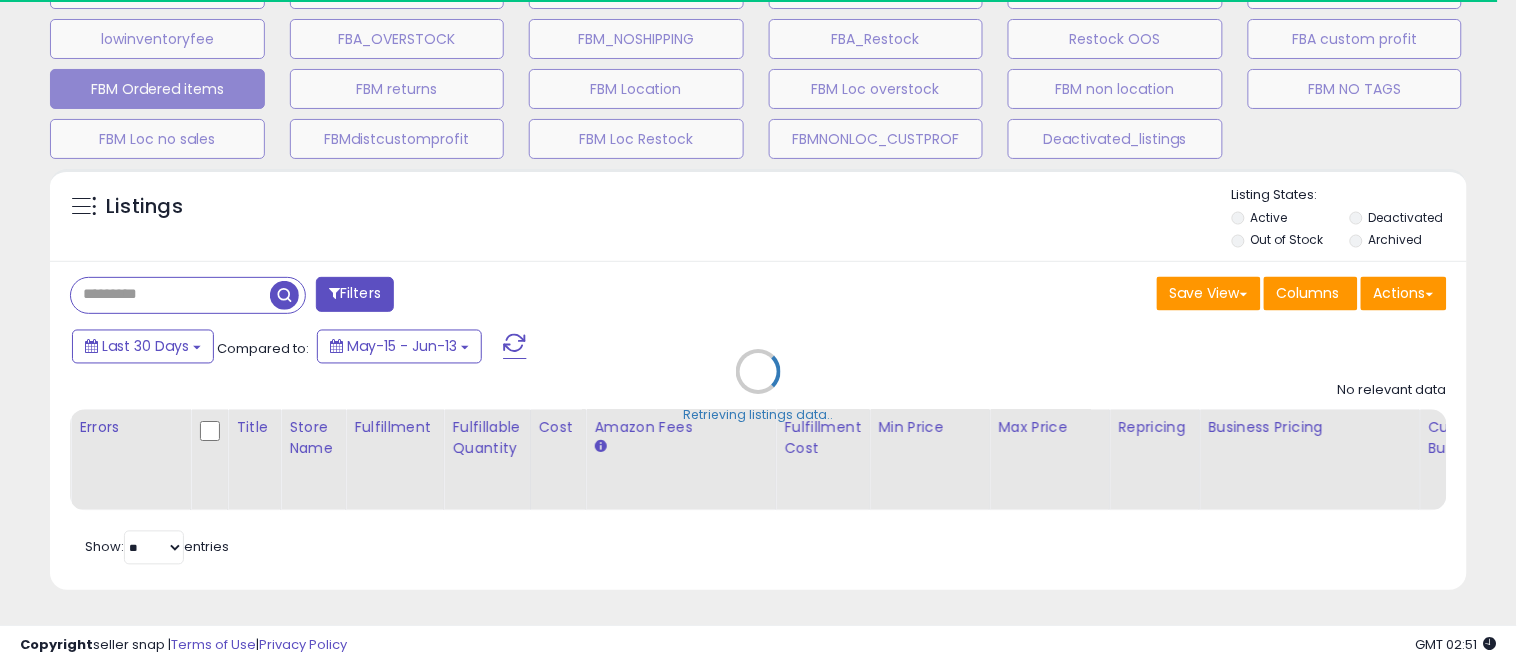 select on "**" 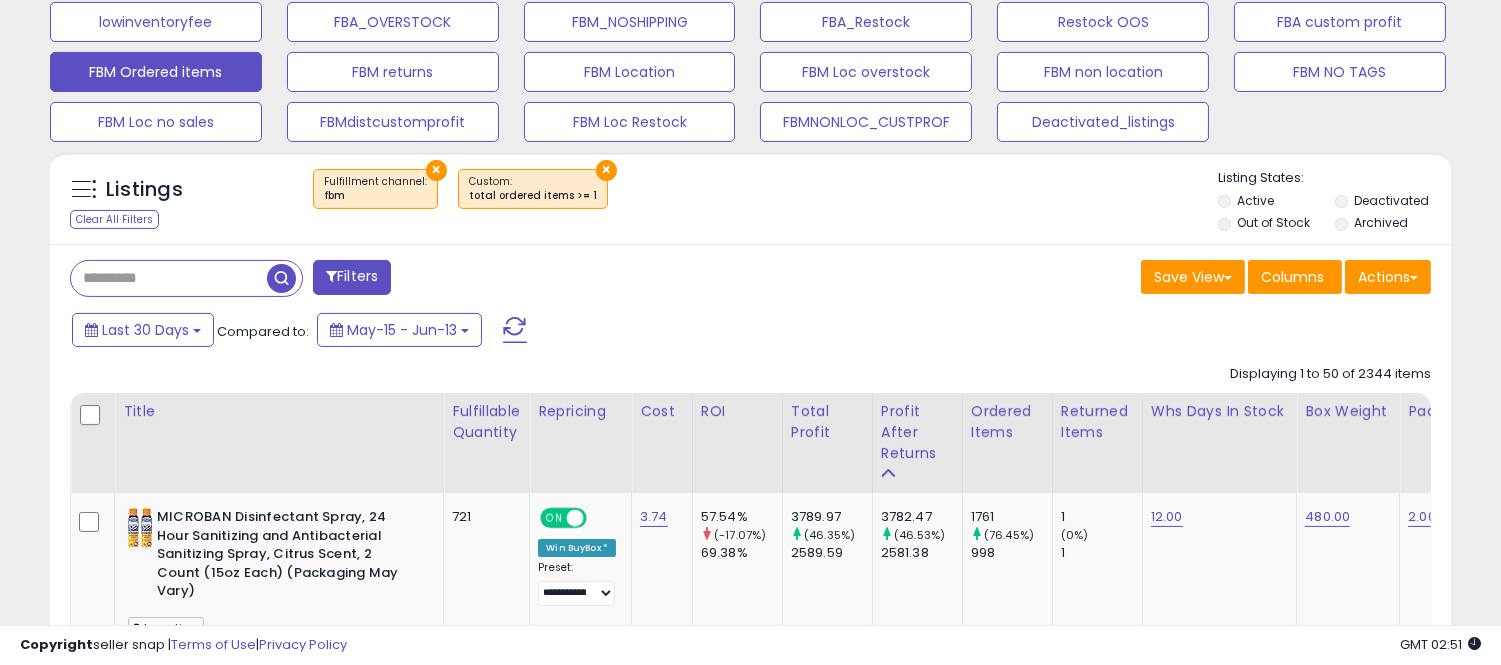 scroll, scrollTop: 999590, scrollLeft: 999188, axis: both 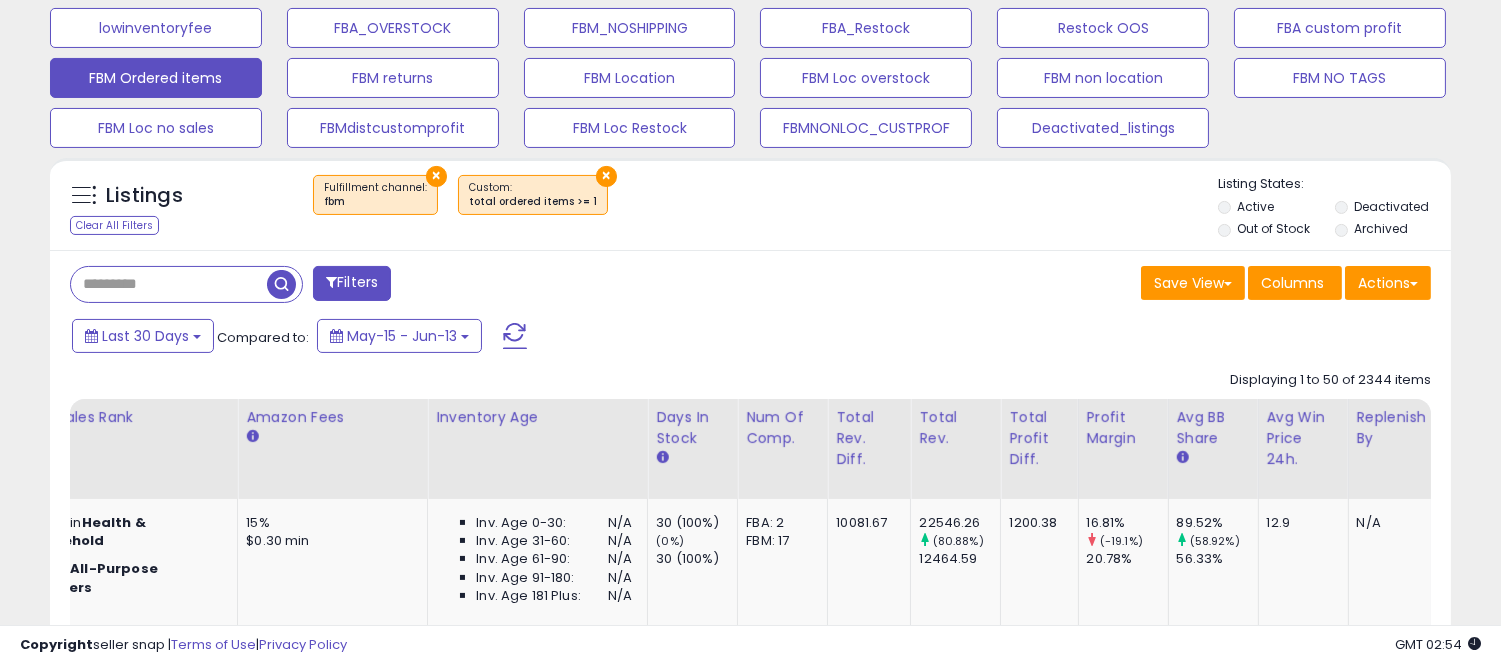 click on "×" at bounding box center [606, 176] 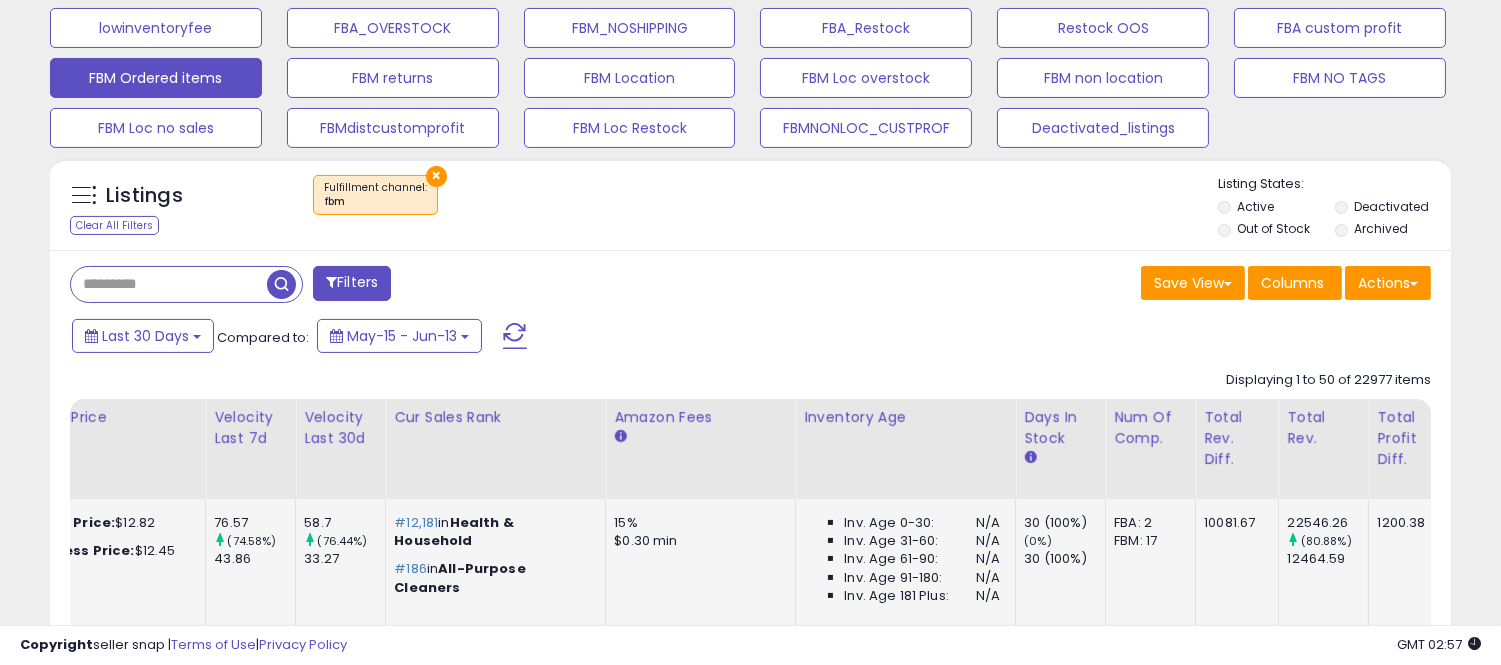 scroll, scrollTop: 796, scrollLeft: 0, axis: vertical 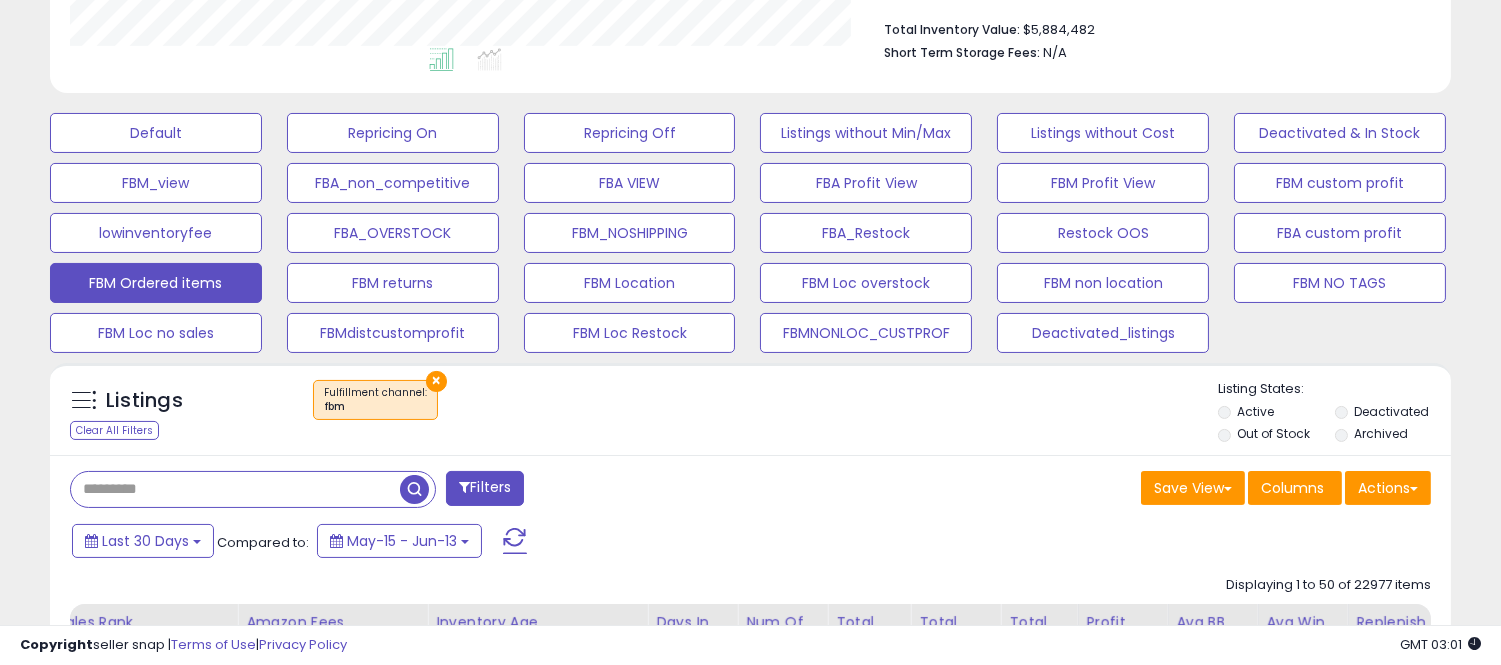 click at bounding box center (235, 489) 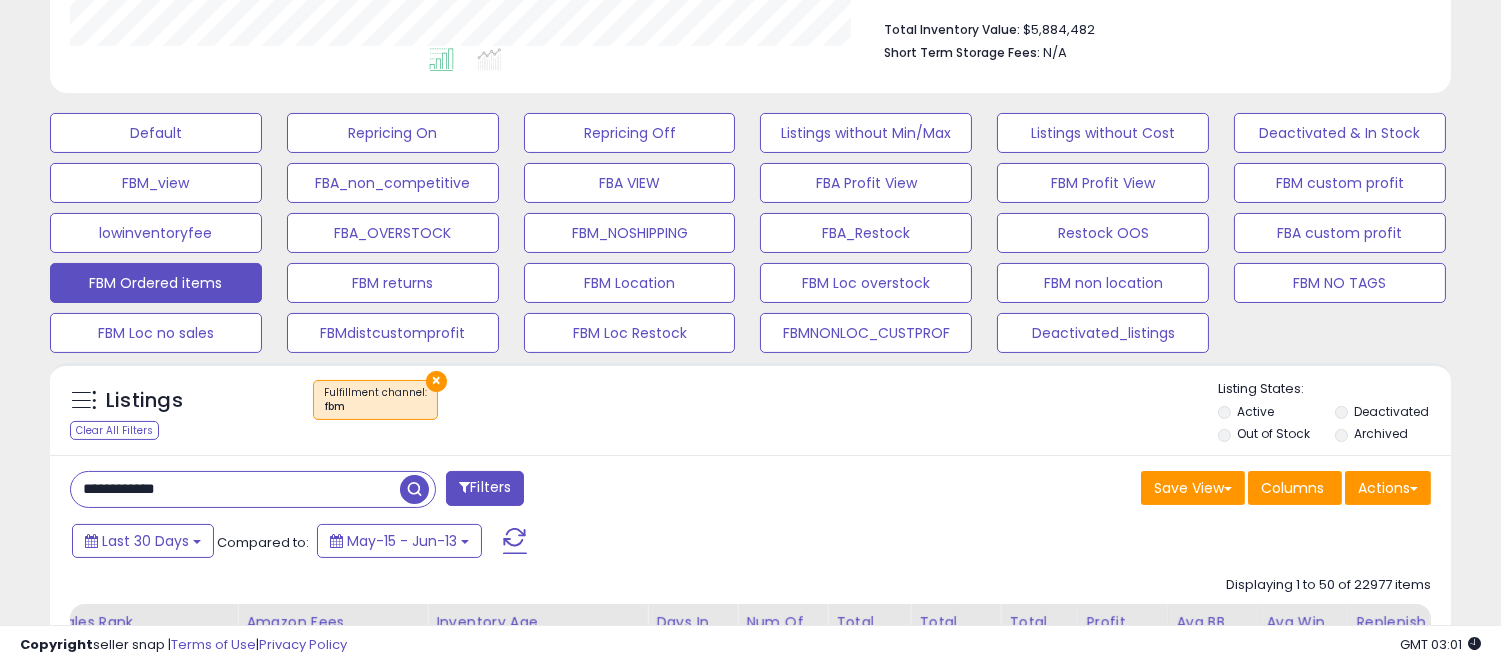 type on "**********" 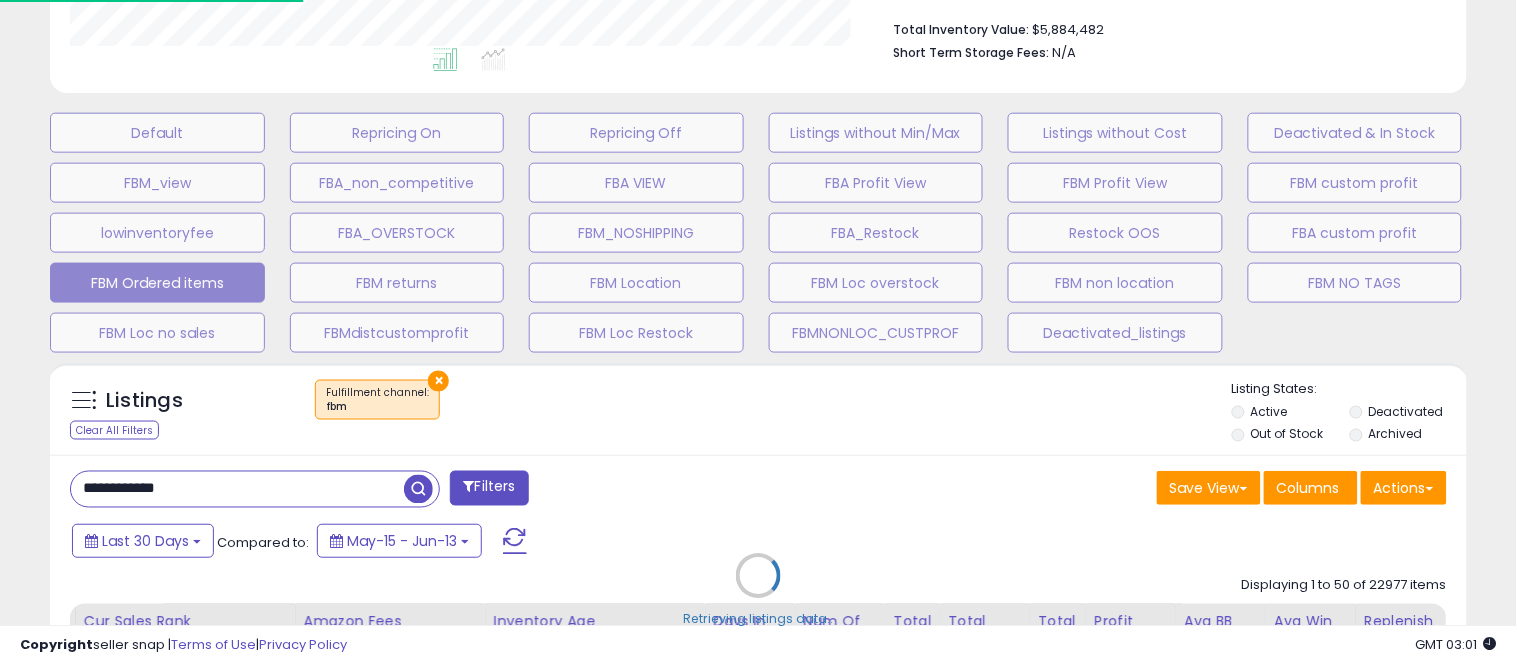 scroll, scrollTop: 999590, scrollLeft: 999178, axis: both 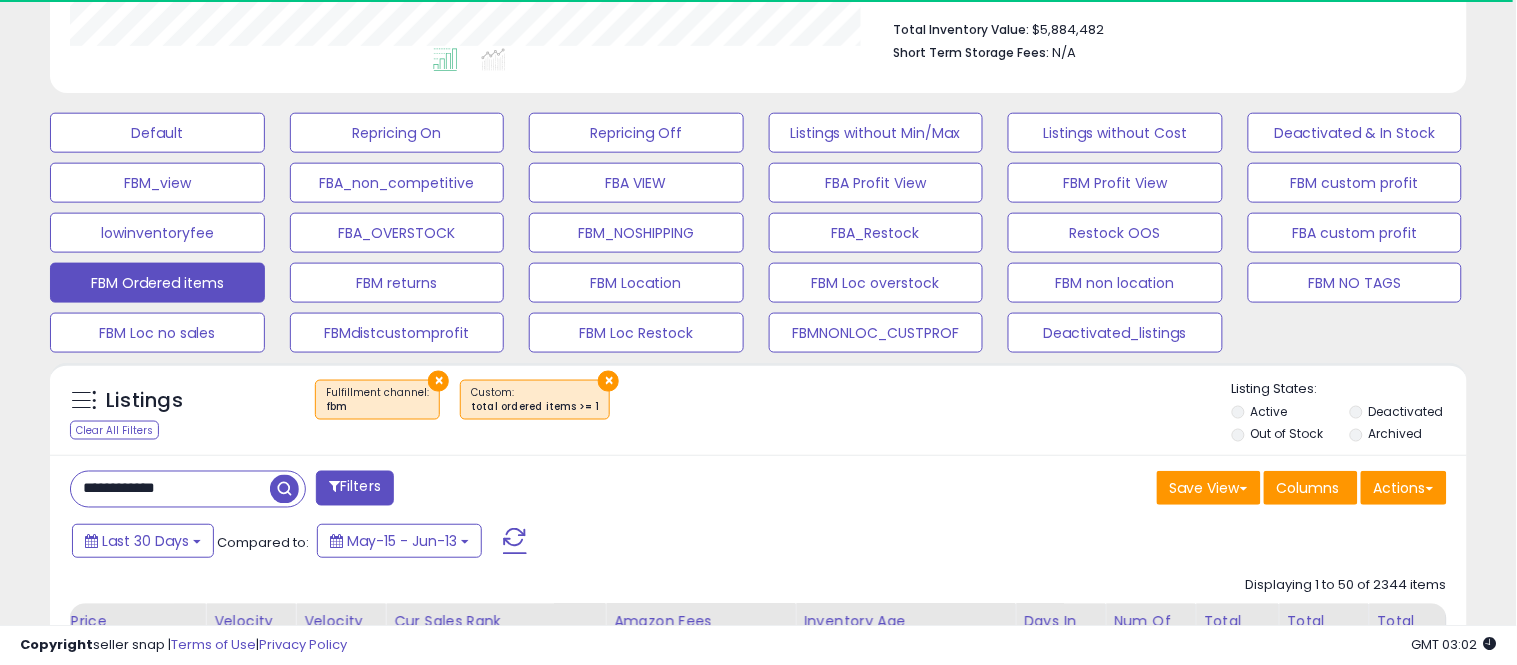 type 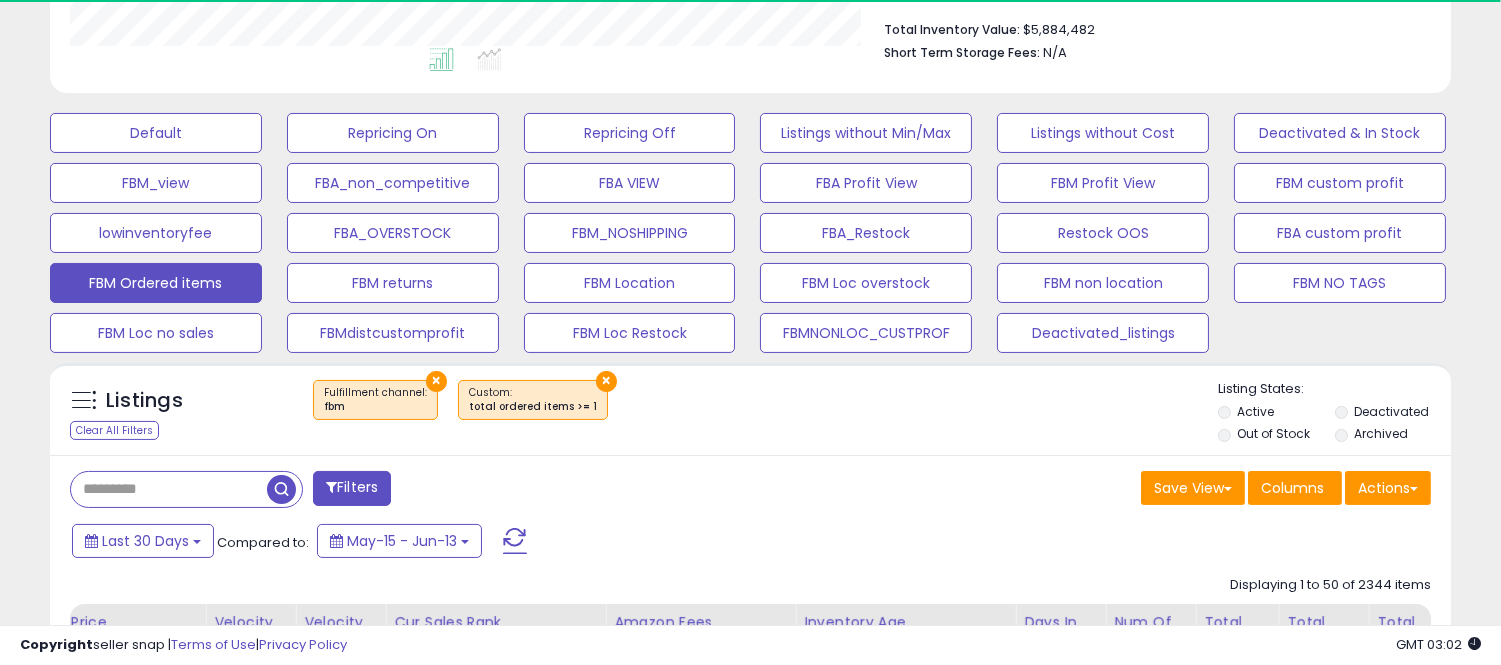 scroll, scrollTop: 410, scrollLeft: 812, axis: both 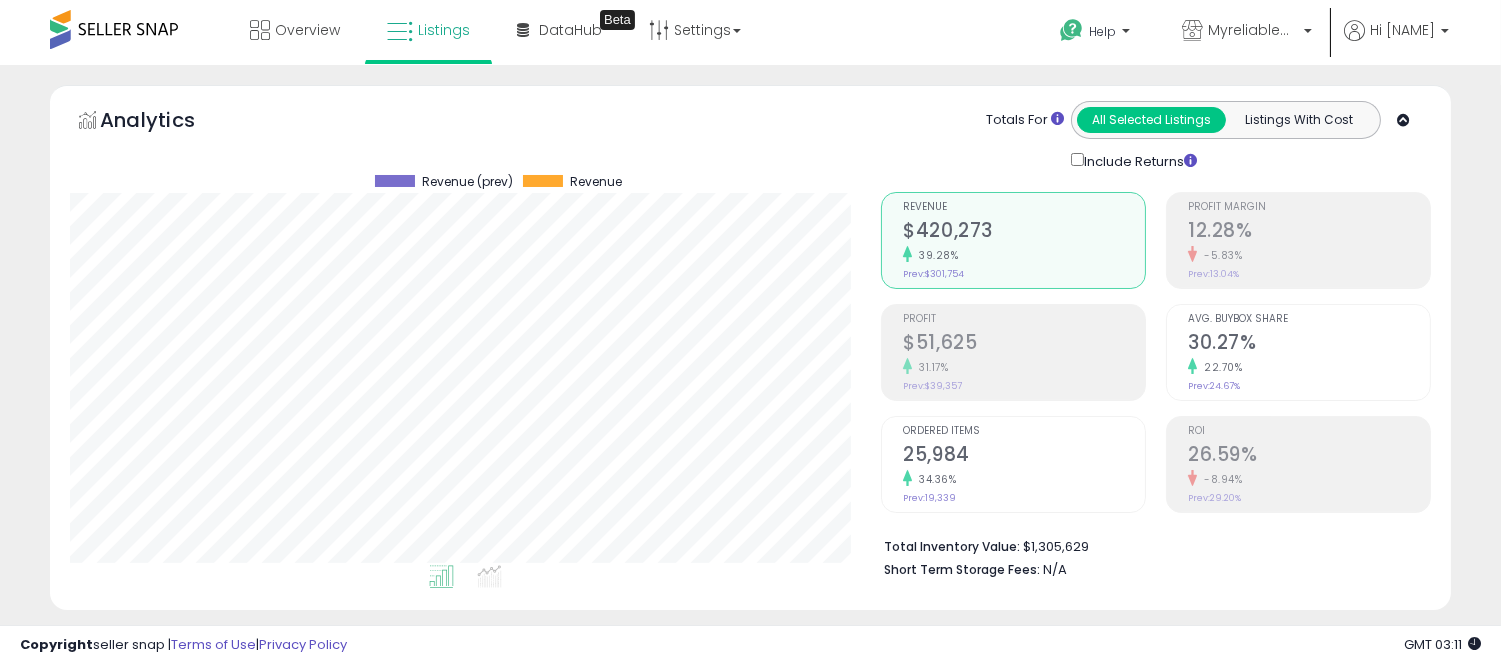 click on "Overview
Listings
Beta" at bounding box center [480, 42] 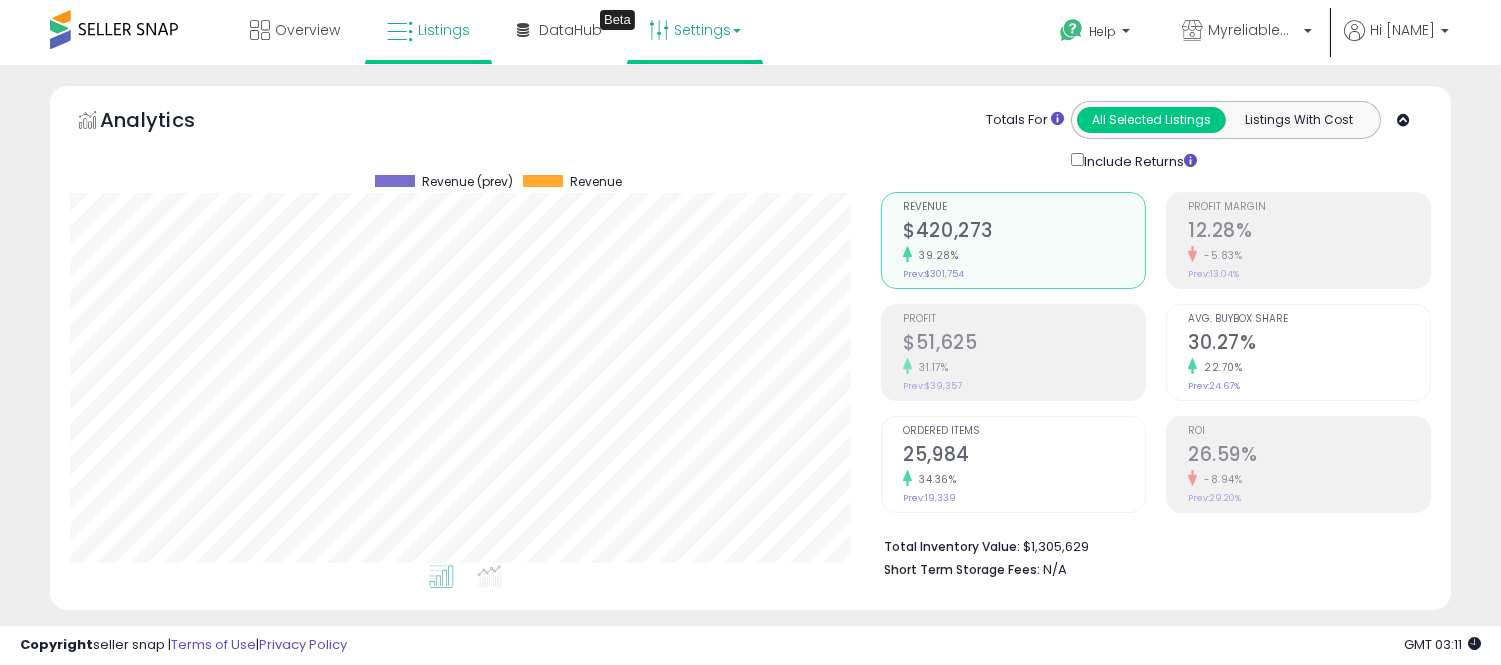 click on "Settings" at bounding box center (695, 30) 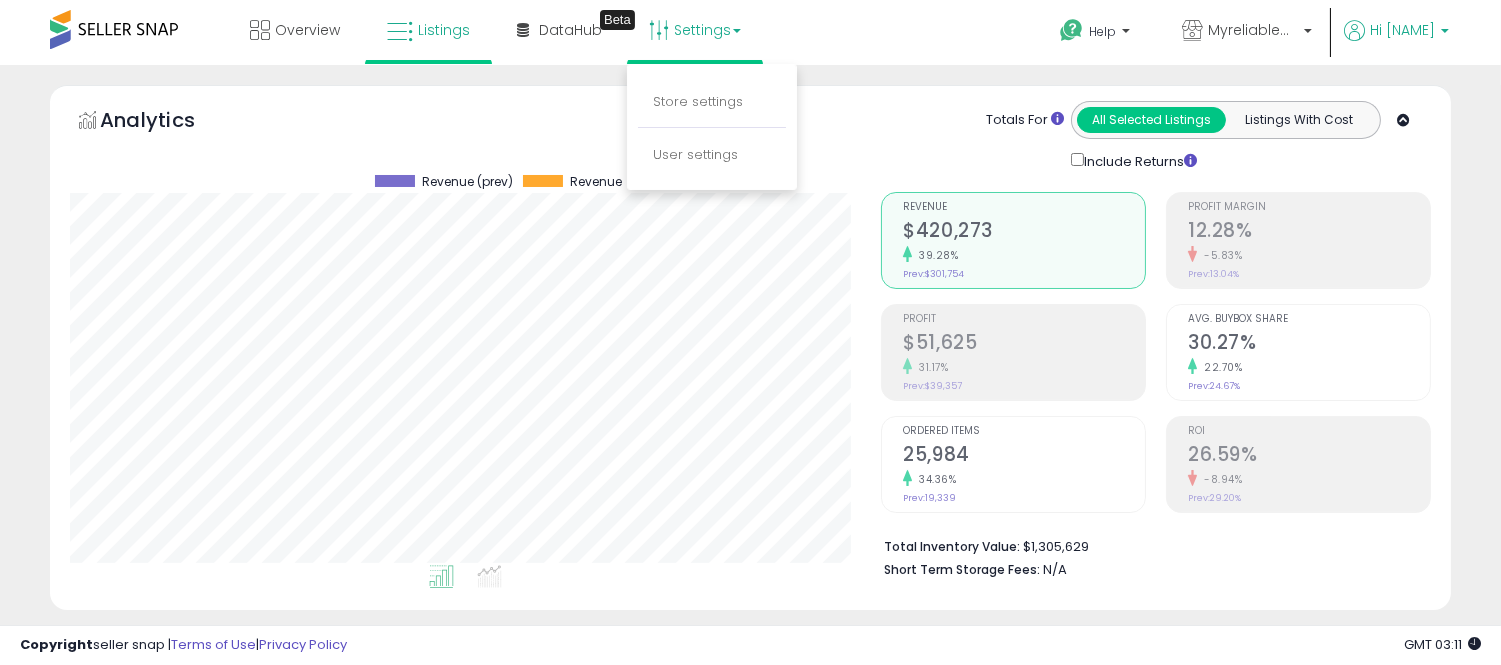 click on "Hi [FIRST]" at bounding box center [1402, 30] 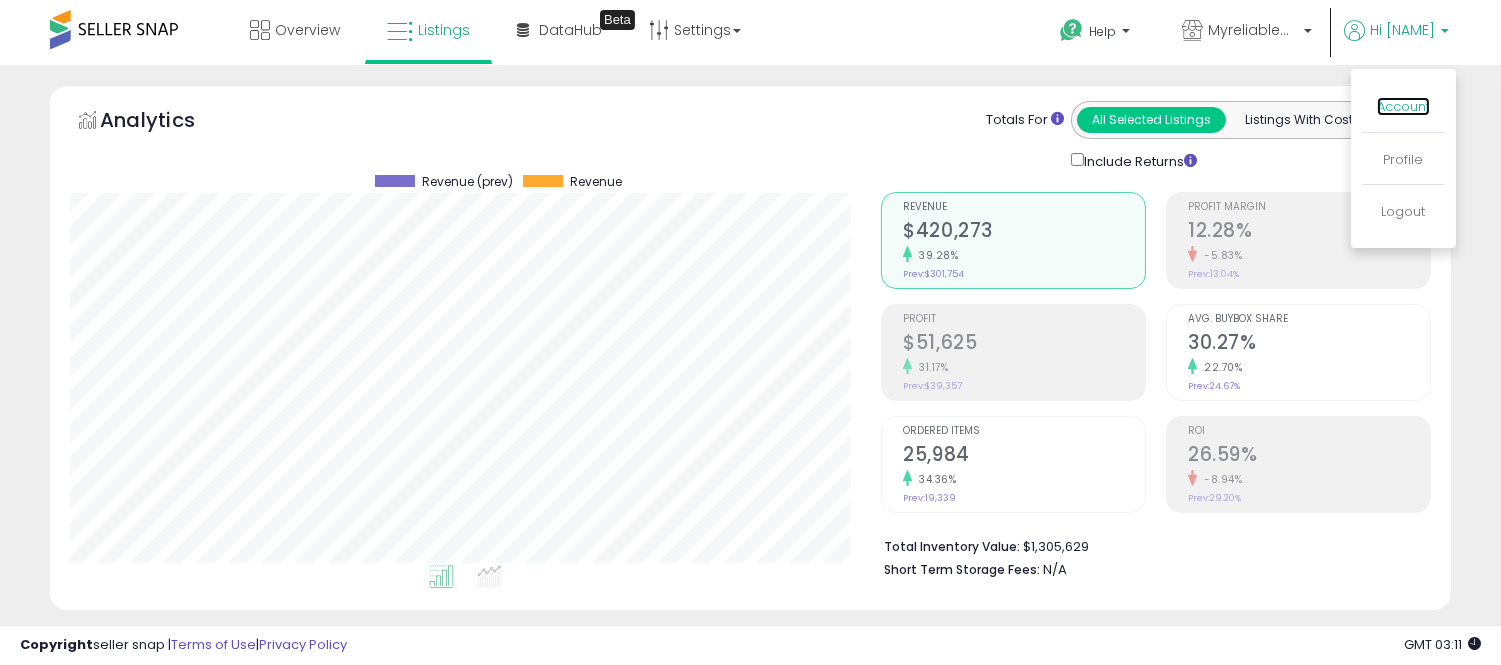click on "Account" at bounding box center (1403, 106) 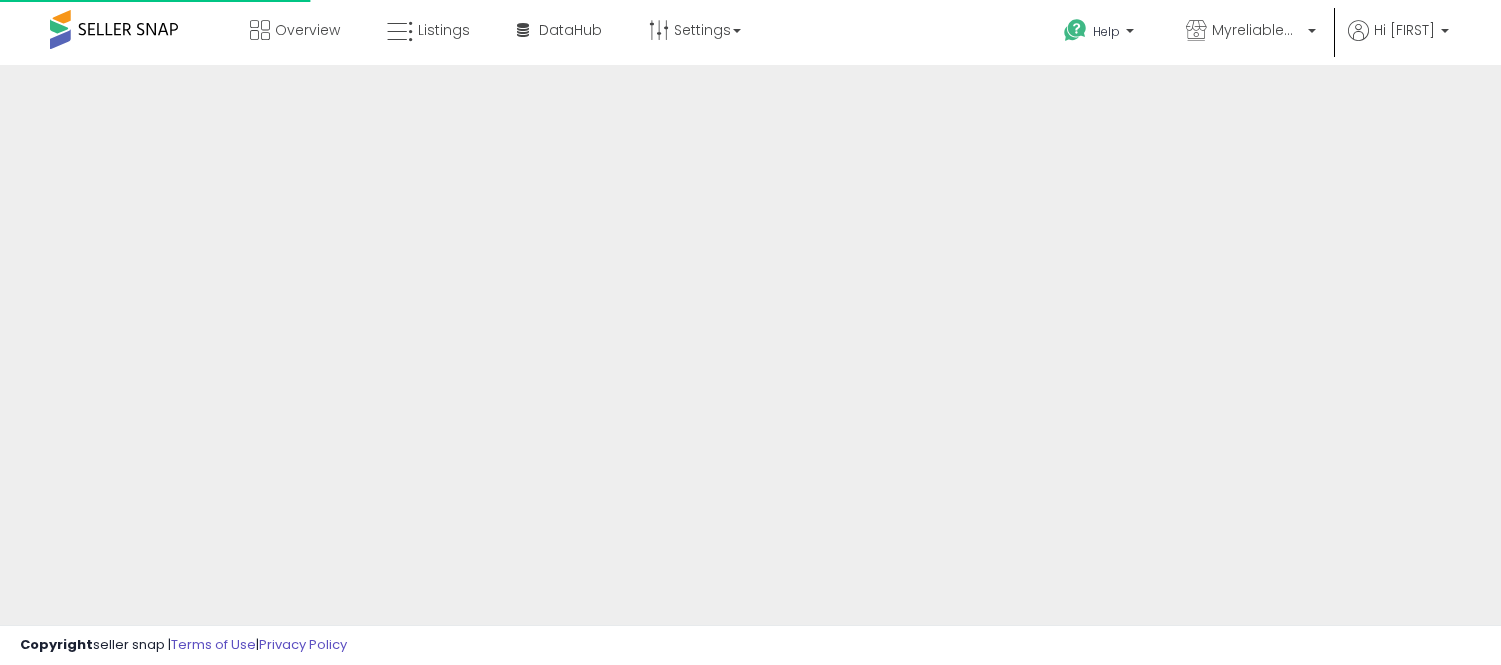 scroll, scrollTop: 0, scrollLeft: 0, axis: both 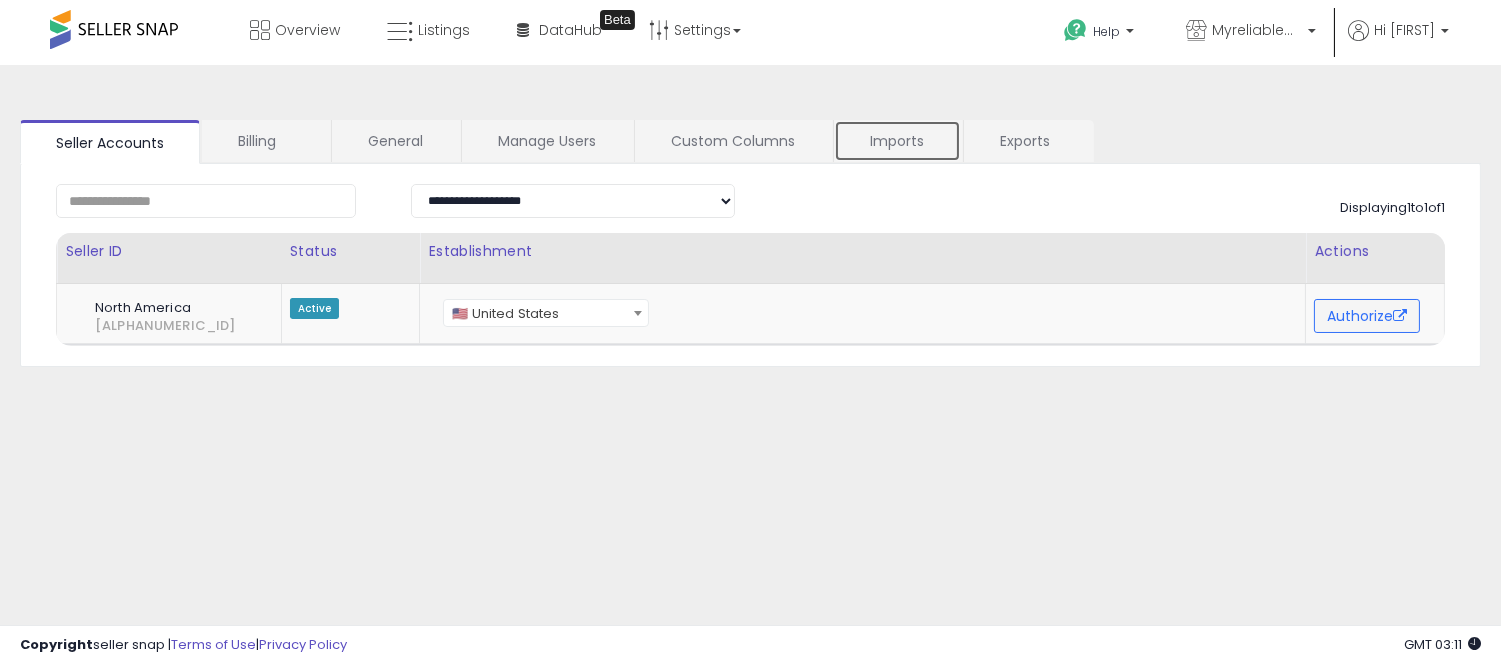 click on "Imports" at bounding box center [897, 141] 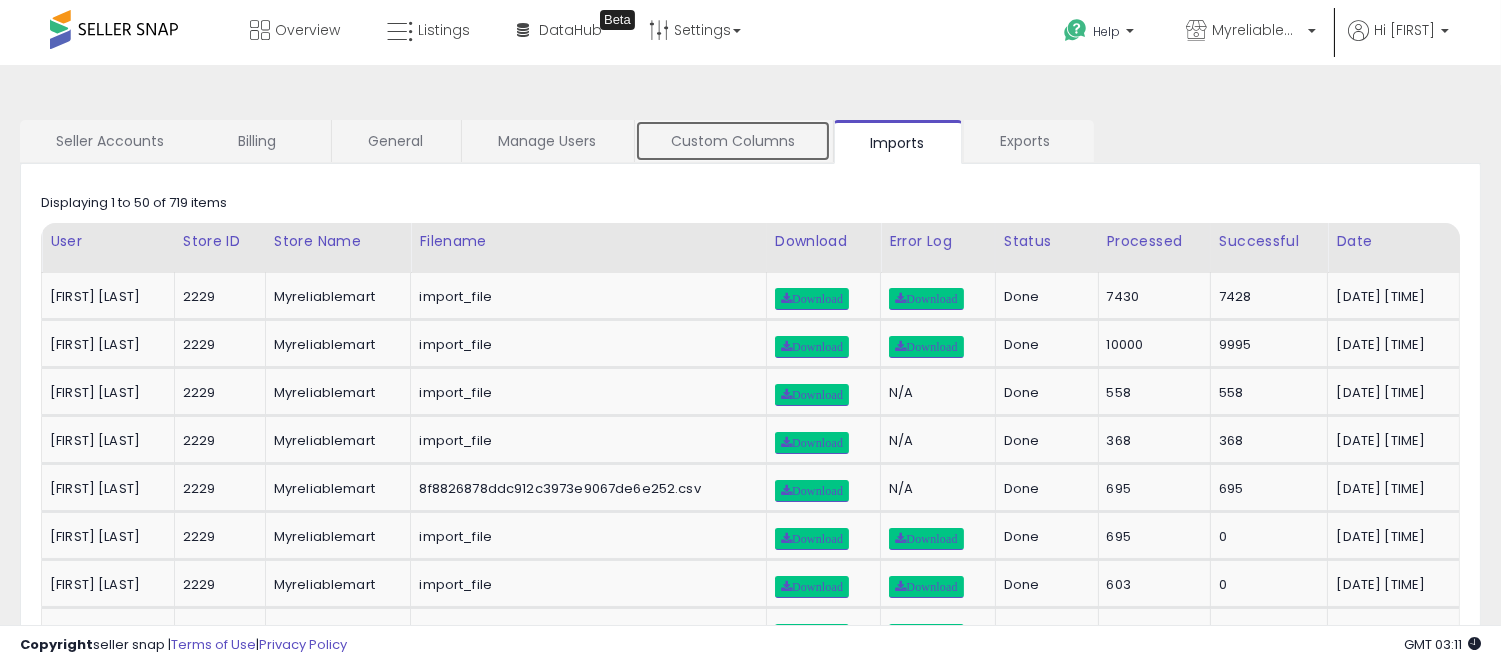 click on "Custom Columns" at bounding box center [733, 141] 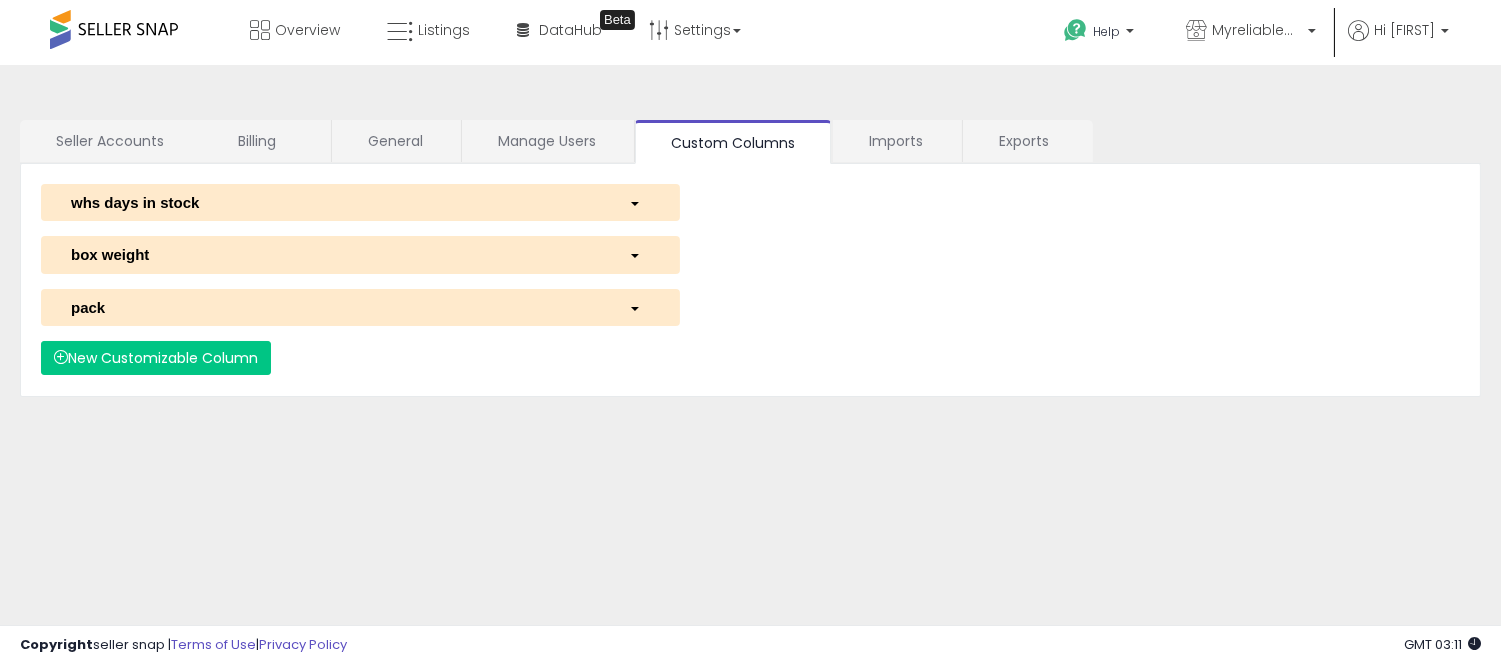 click on "whs days in stock" at bounding box center (335, 202) 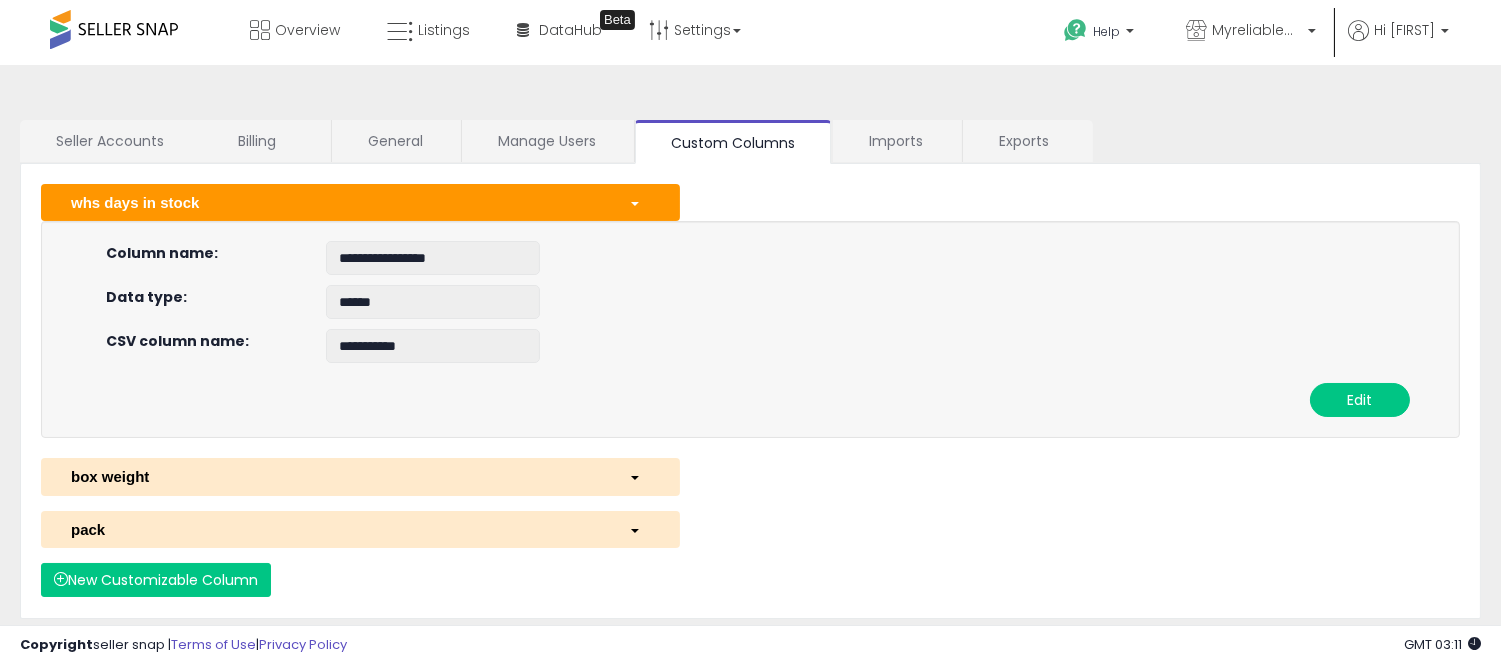 click on "box weight" at bounding box center (335, 476) 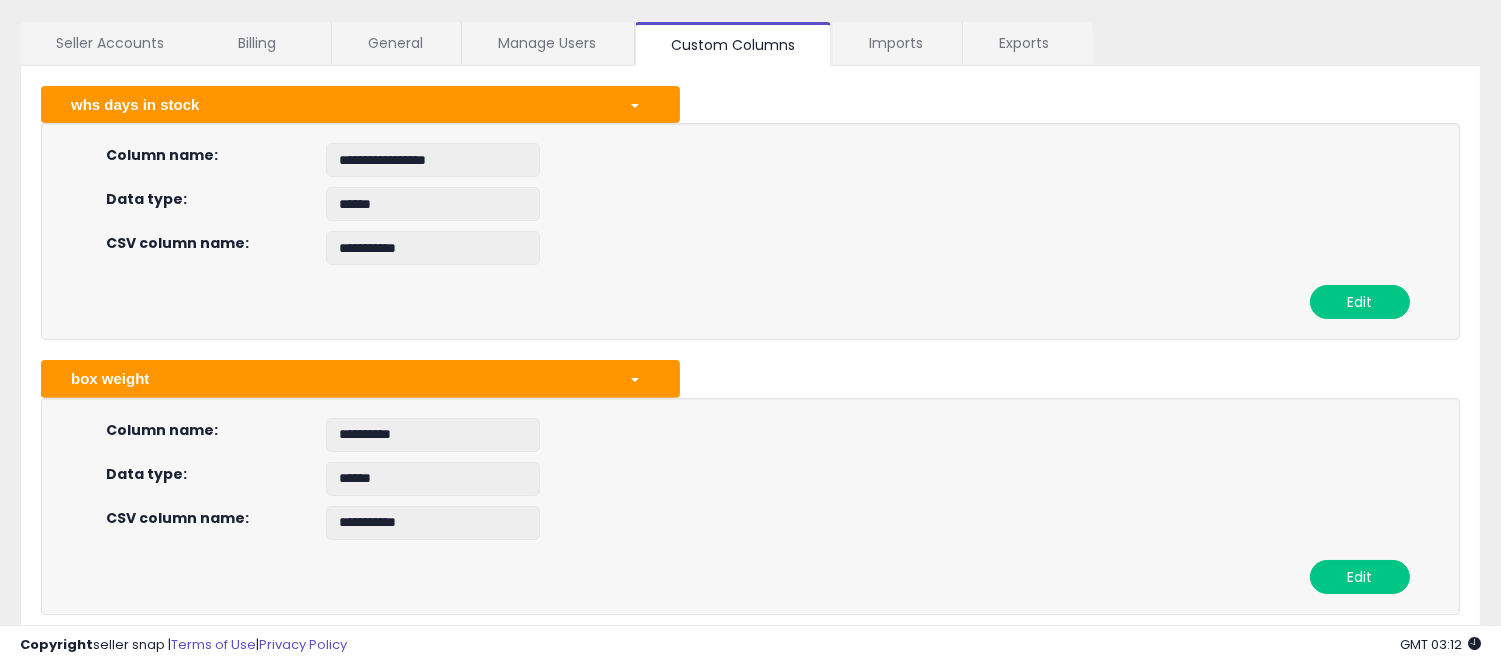 scroll, scrollTop: 100, scrollLeft: 0, axis: vertical 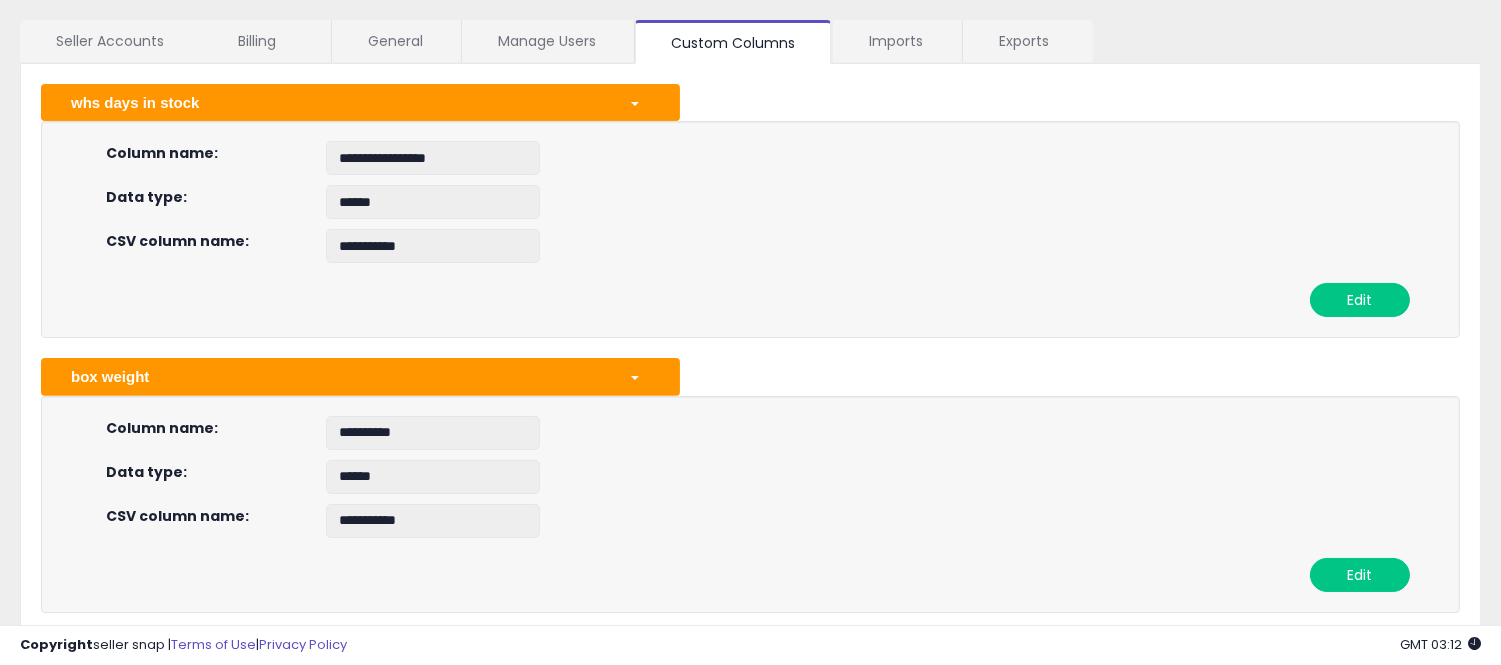 click on "box weight" at bounding box center (335, 376) 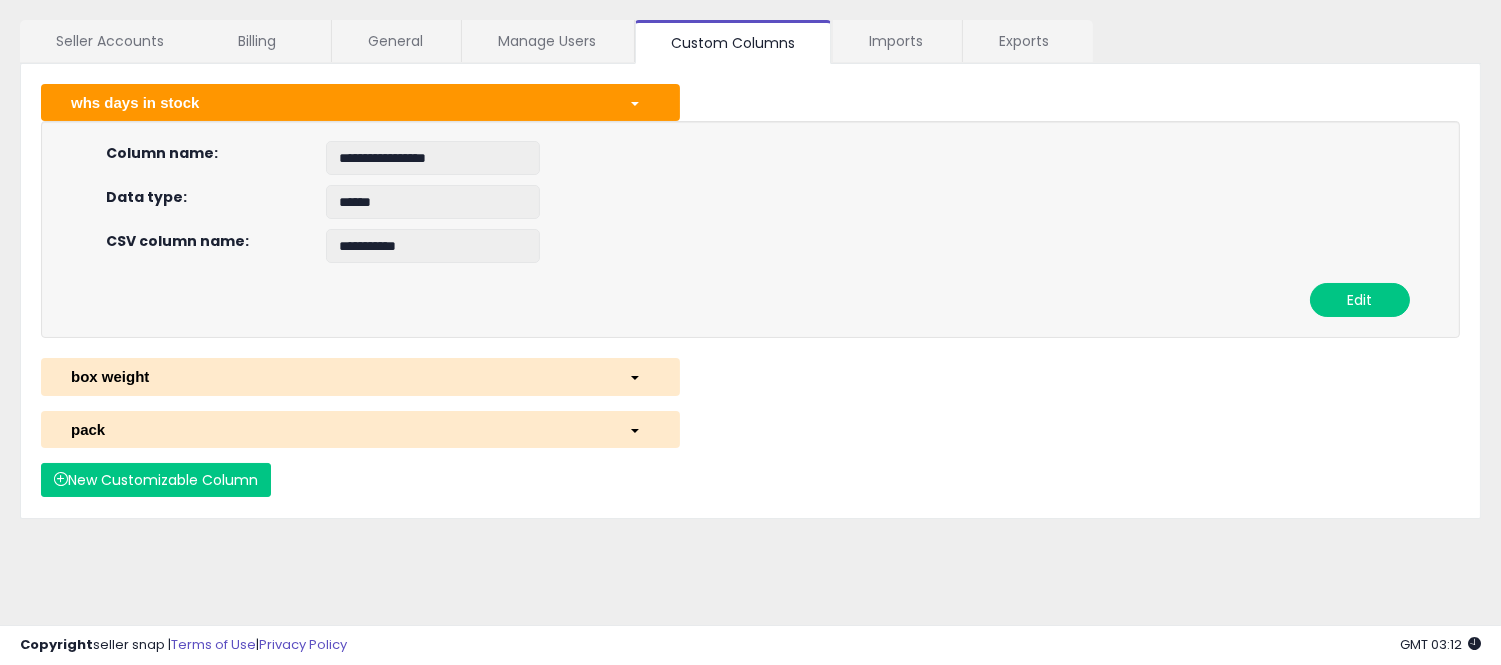 scroll, scrollTop: 114, scrollLeft: 0, axis: vertical 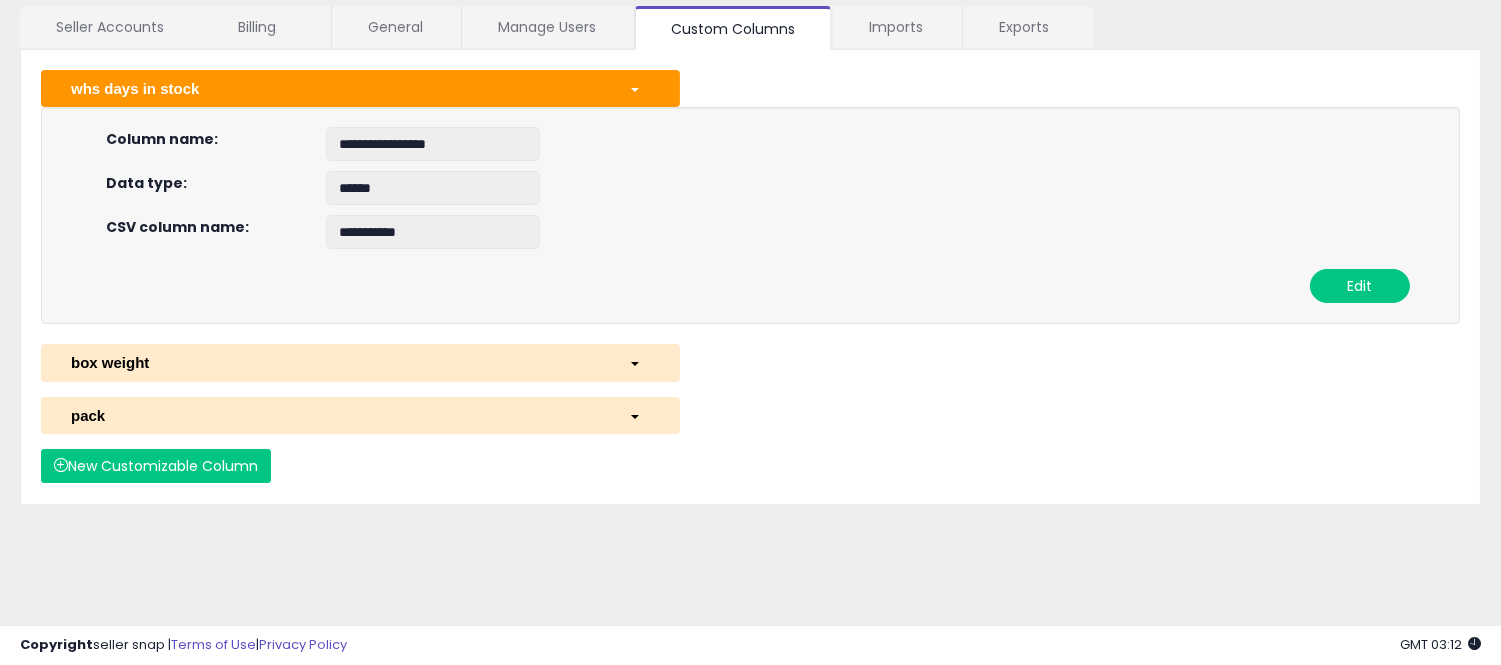 click on "pack" at bounding box center [335, 415] 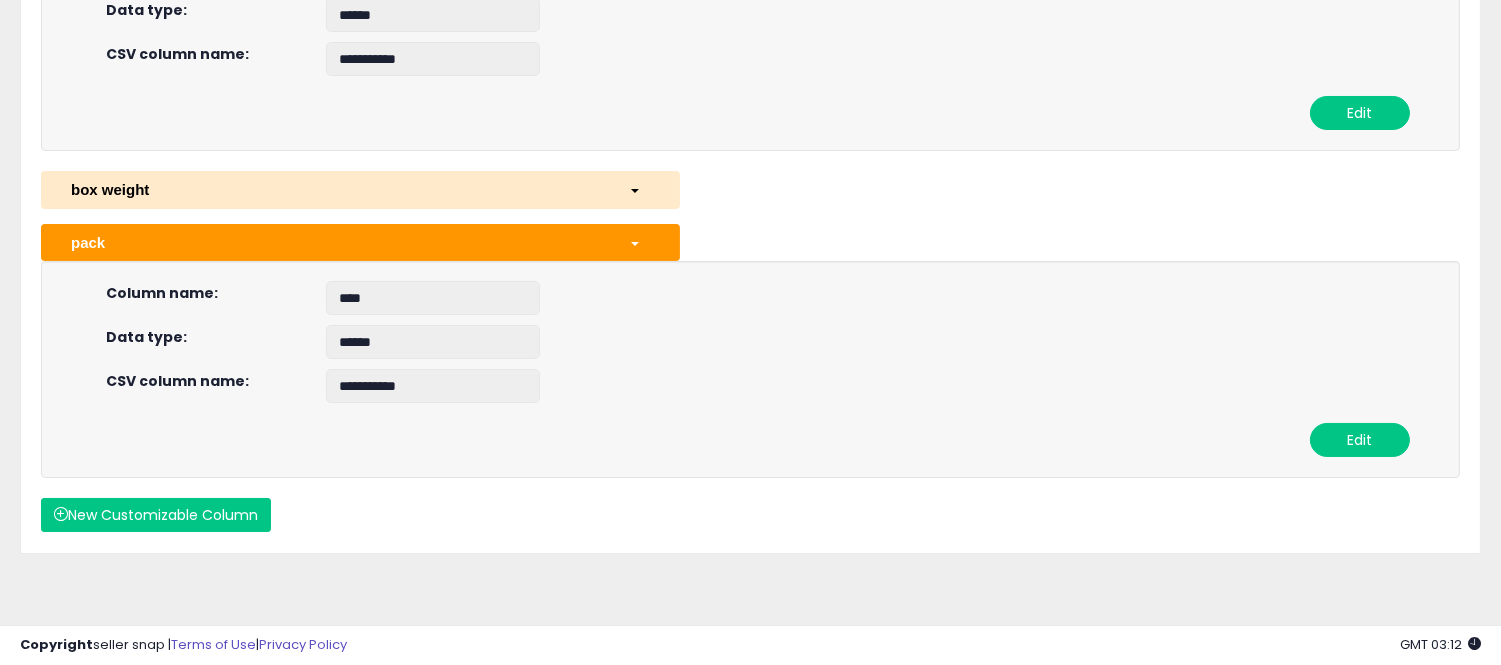 scroll, scrollTop: 288, scrollLeft: 0, axis: vertical 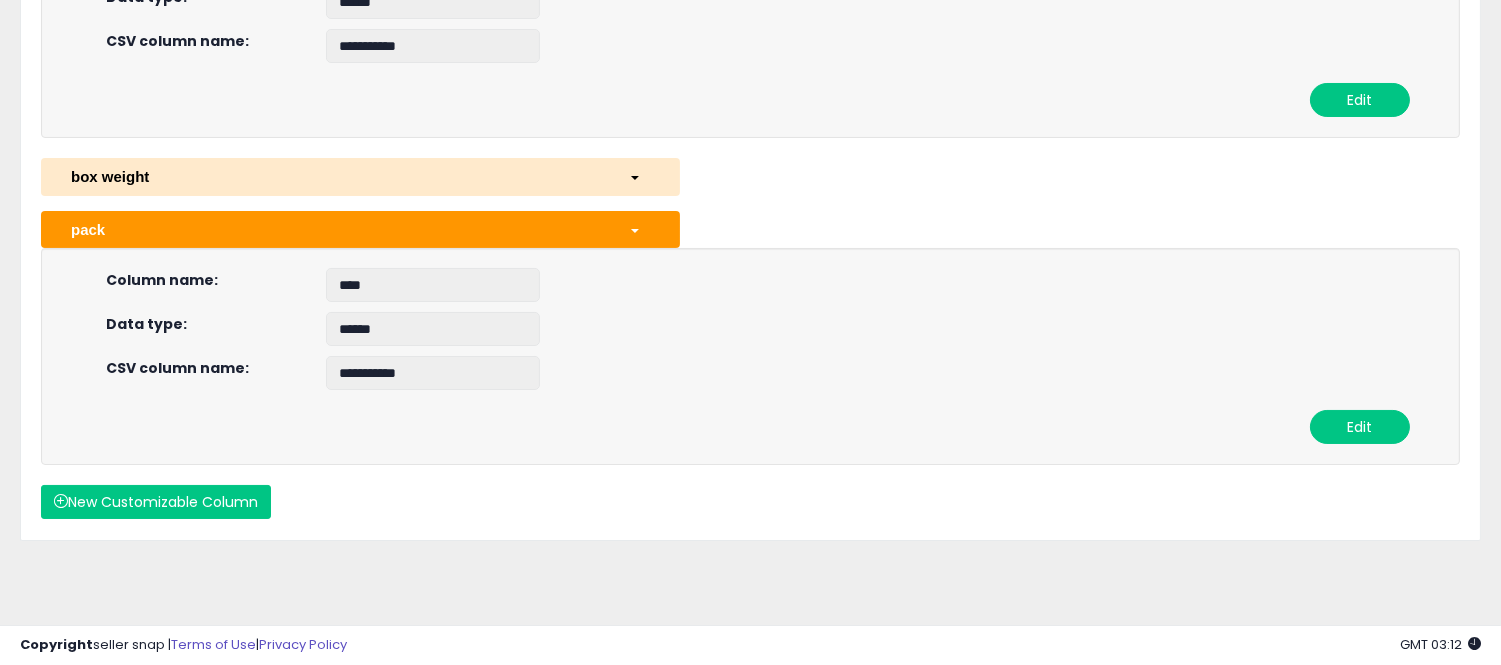 click on "New Customizable Column" 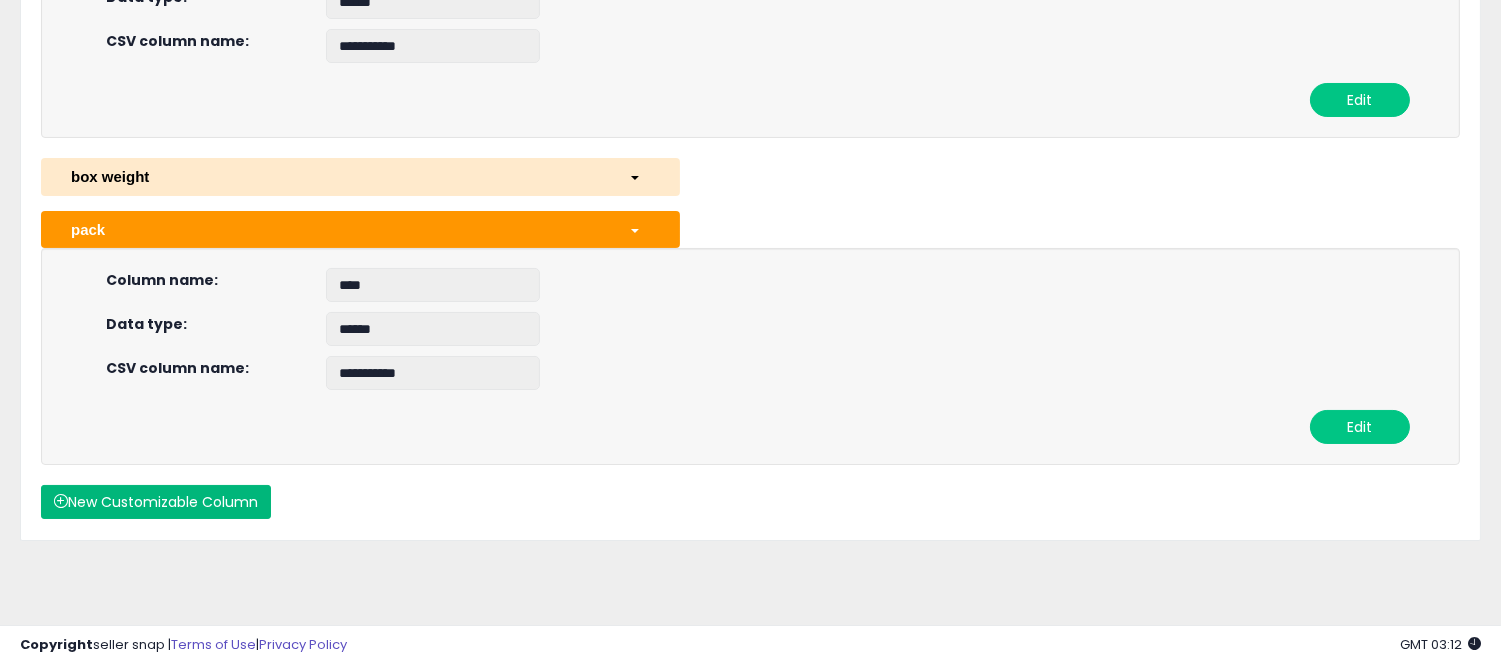 click on "New Customizable Column" at bounding box center [156, 502] 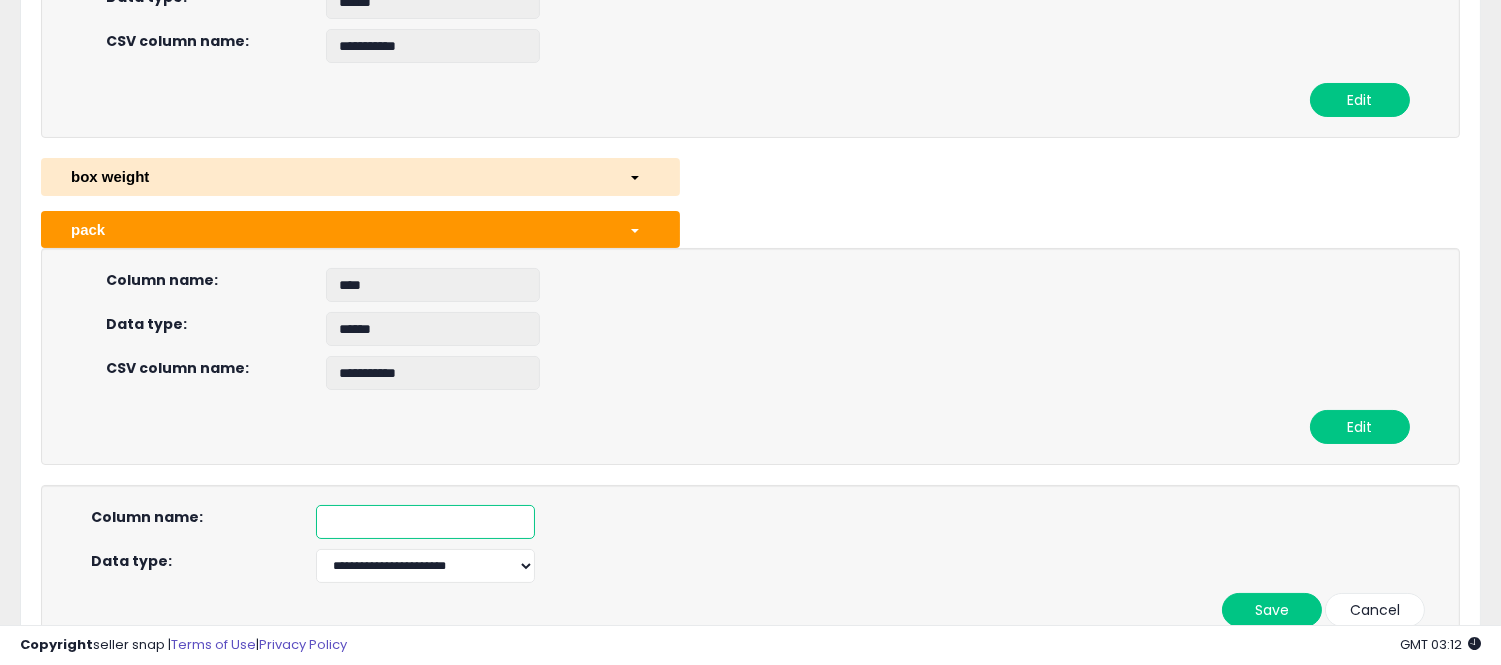 click at bounding box center (425, 522) 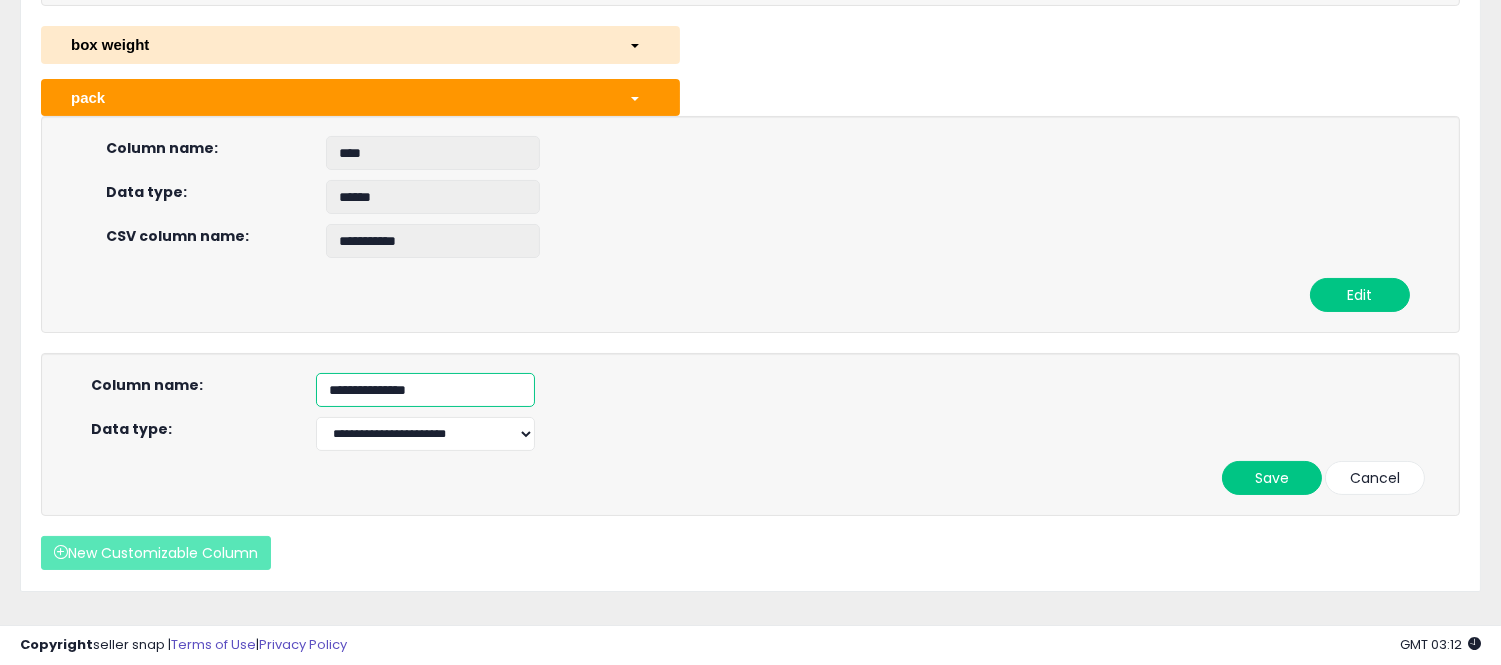 scroll, scrollTop: 443, scrollLeft: 0, axis: vertical 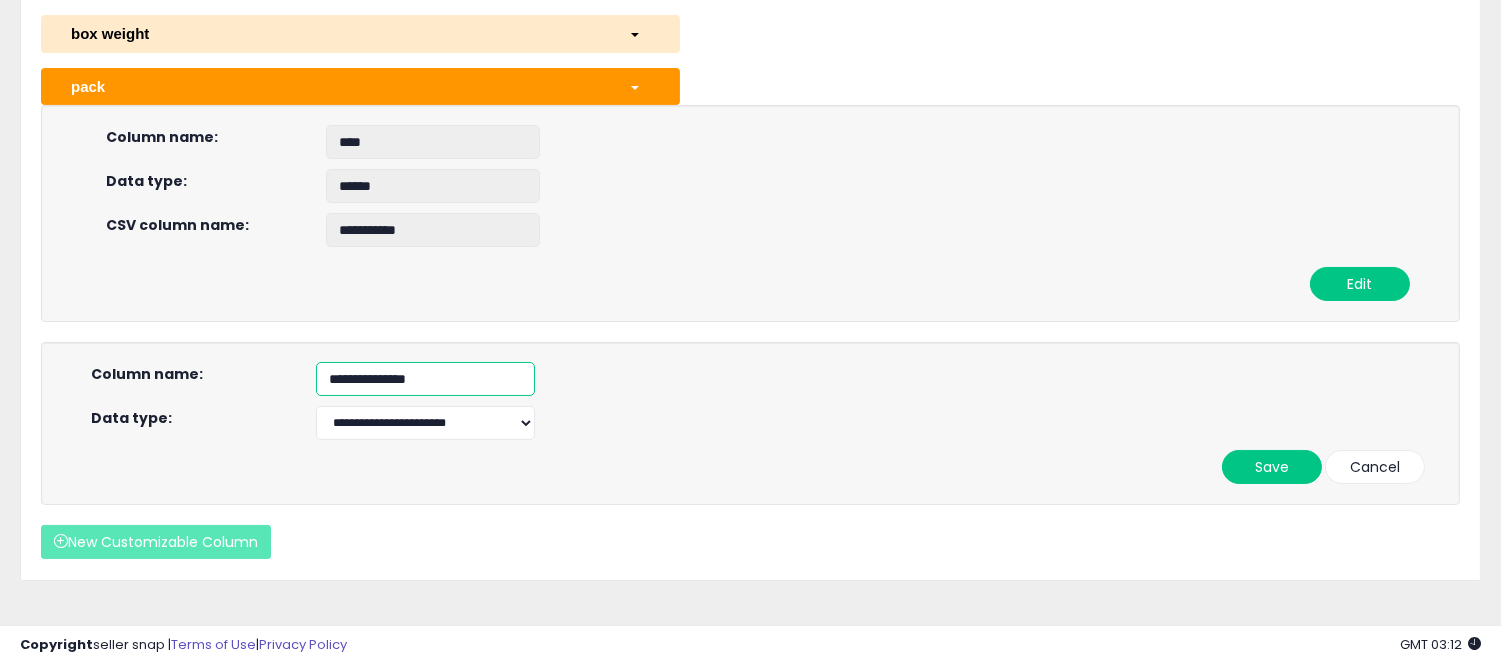 type on "**********" 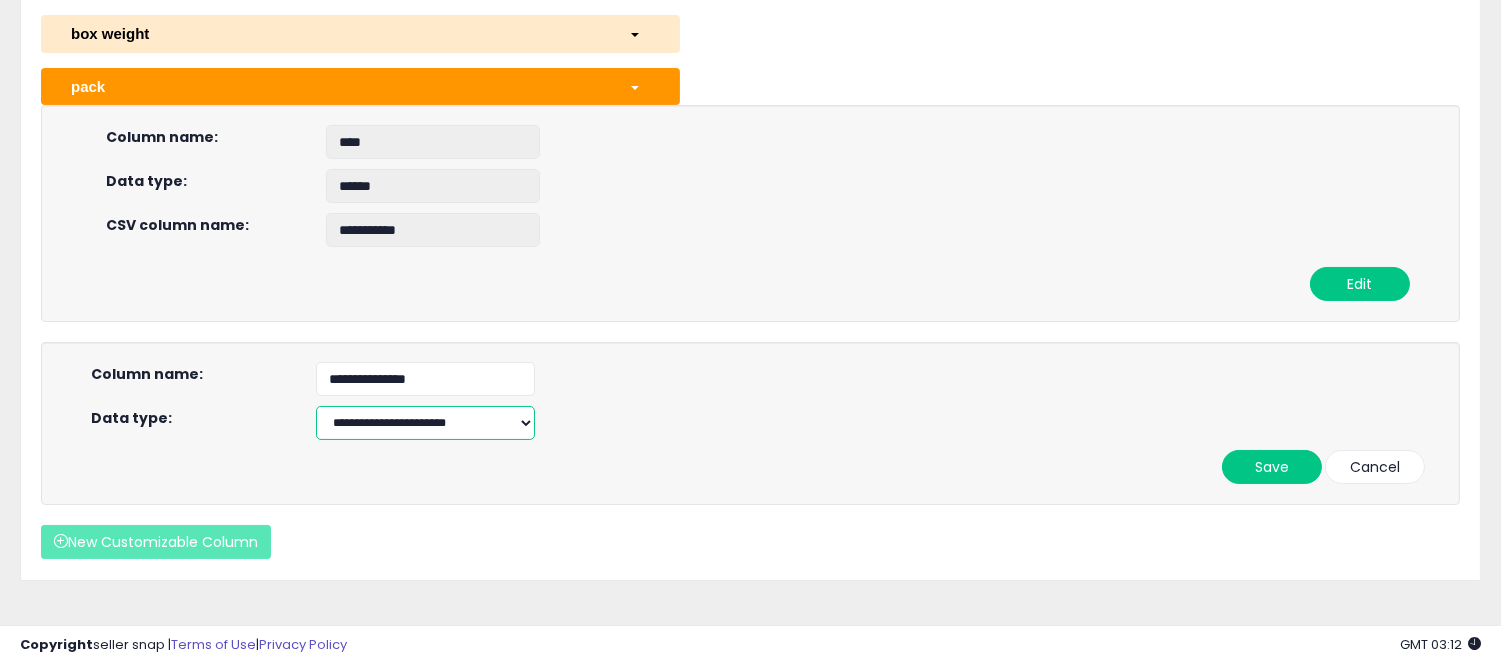 click on "**********" at bounding box center (425, 423) 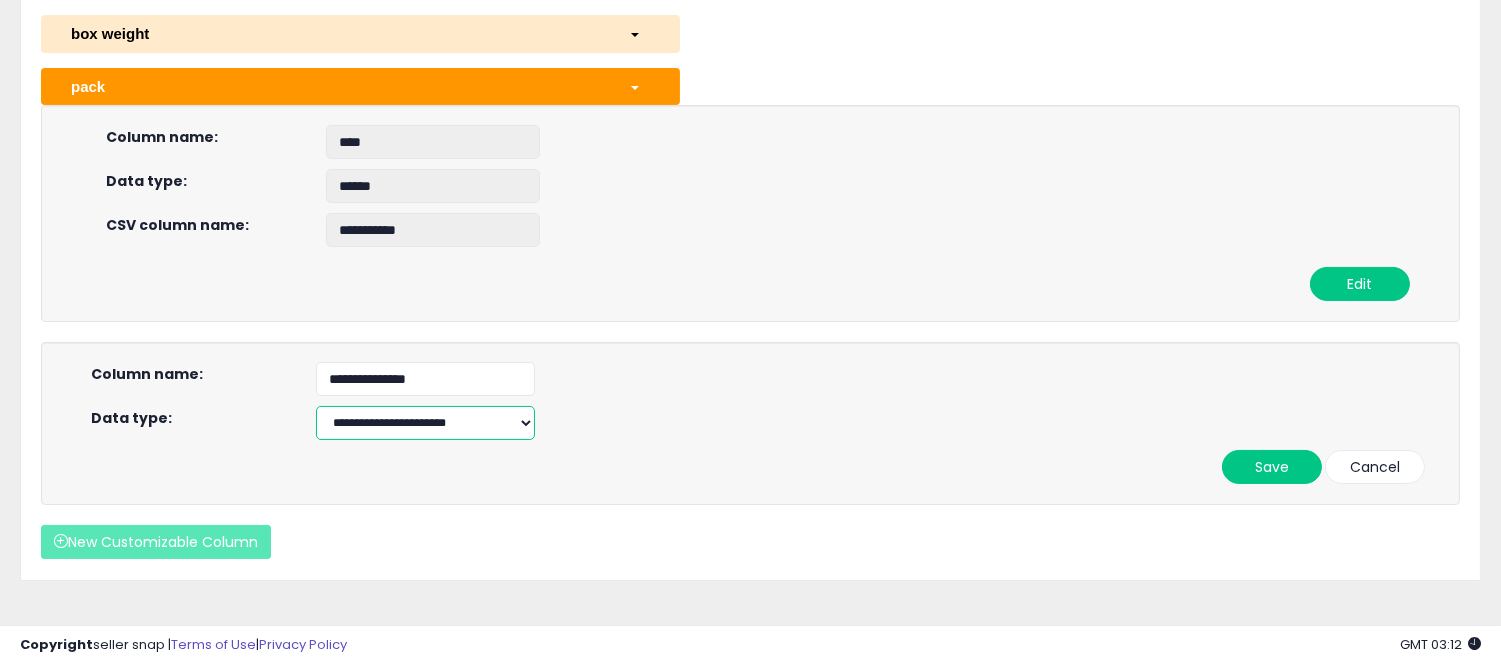 select on "******" 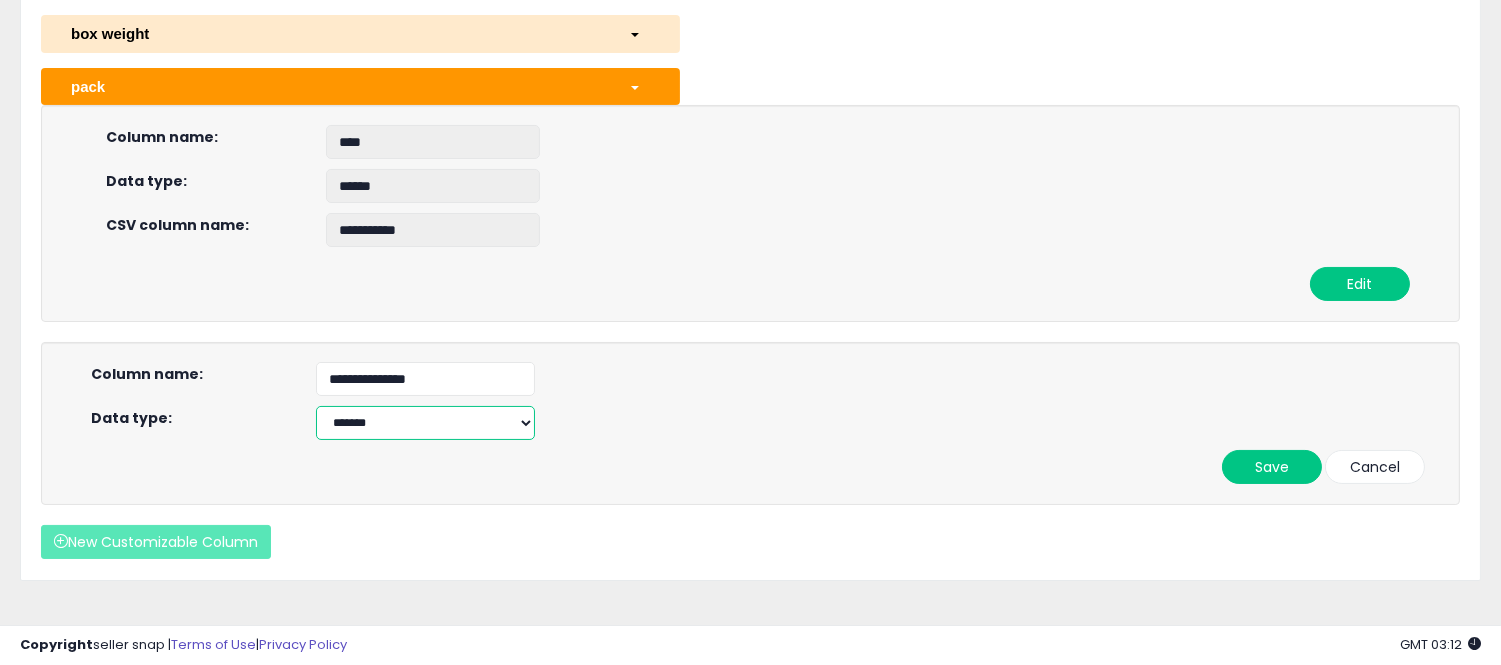 click on "**********" at bounding box center (425, 423) 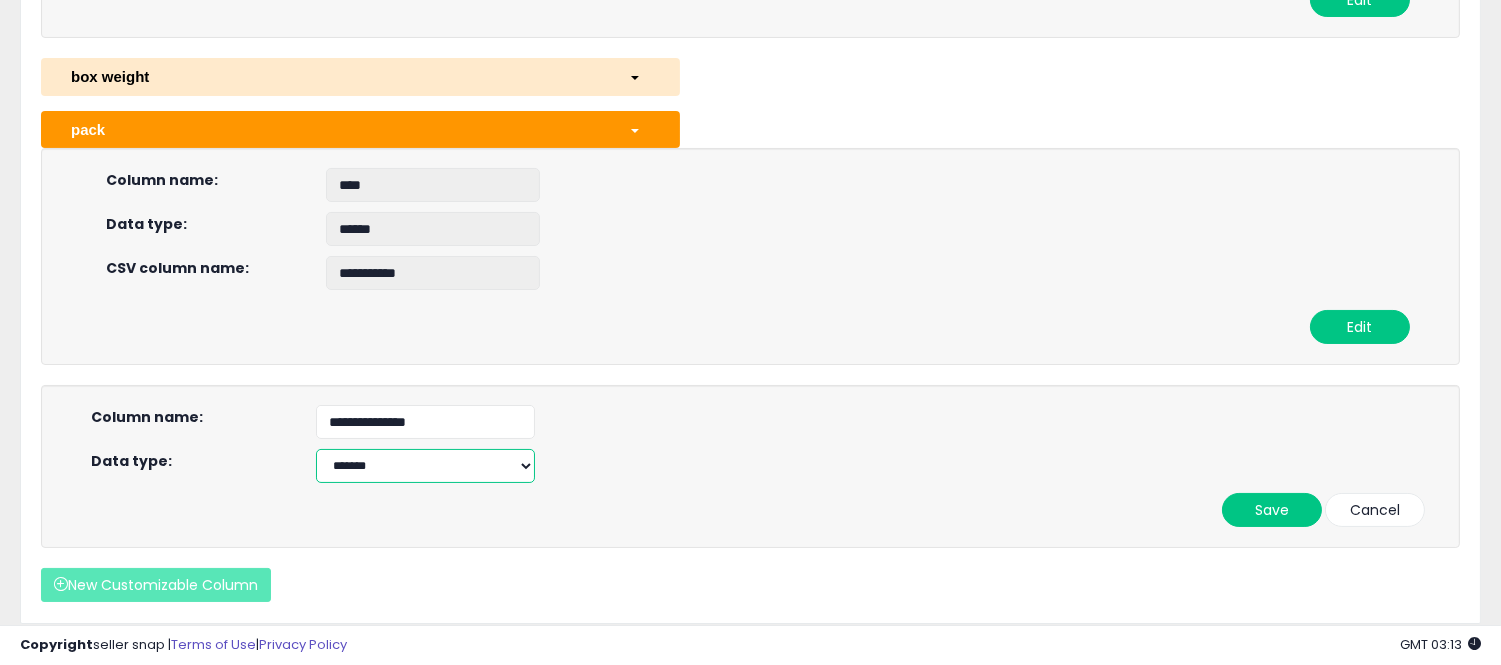 scroll, scrollTop: 398, scrollLeft: 0, axis: vertical 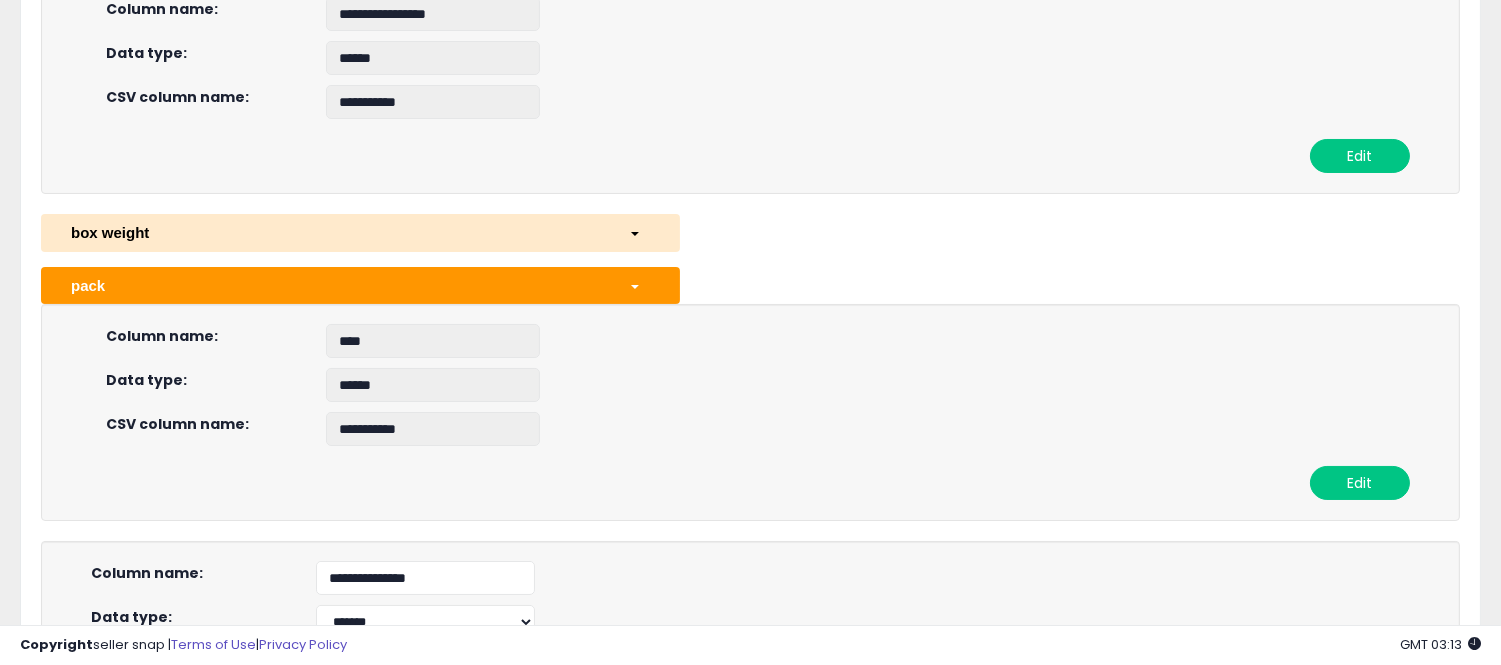 click on "**********" at bounding box center (860, 429) 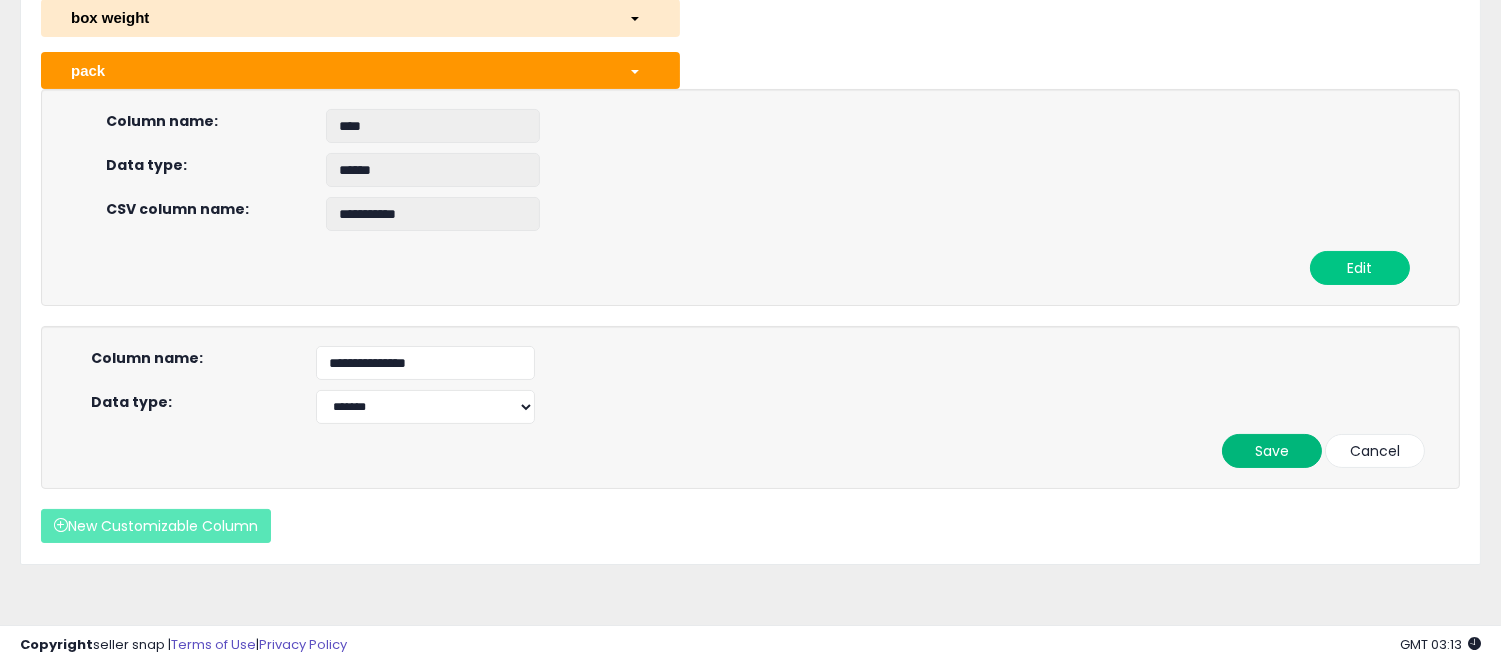 click on "Save" at bounding box center (1272, 451) 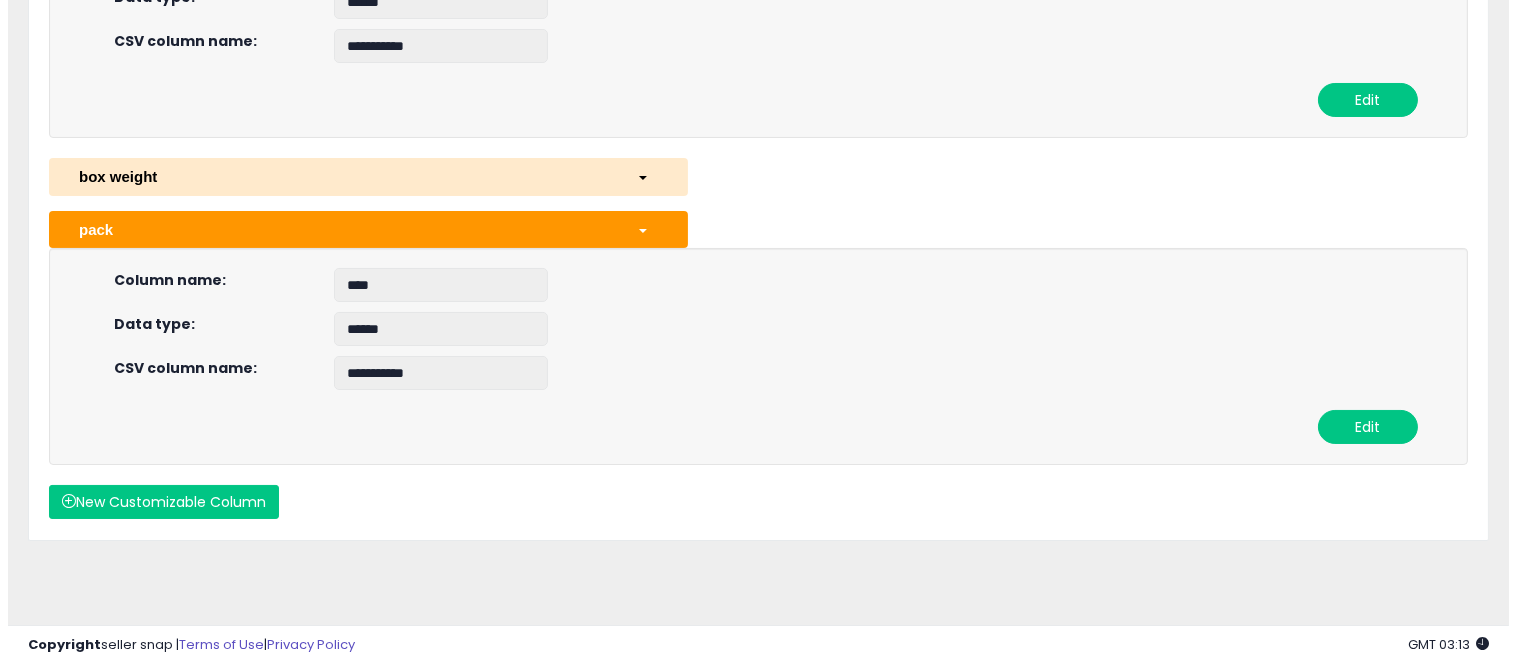 scroll, scrollTop: 130, scrollLeft: 0, axis: vertical 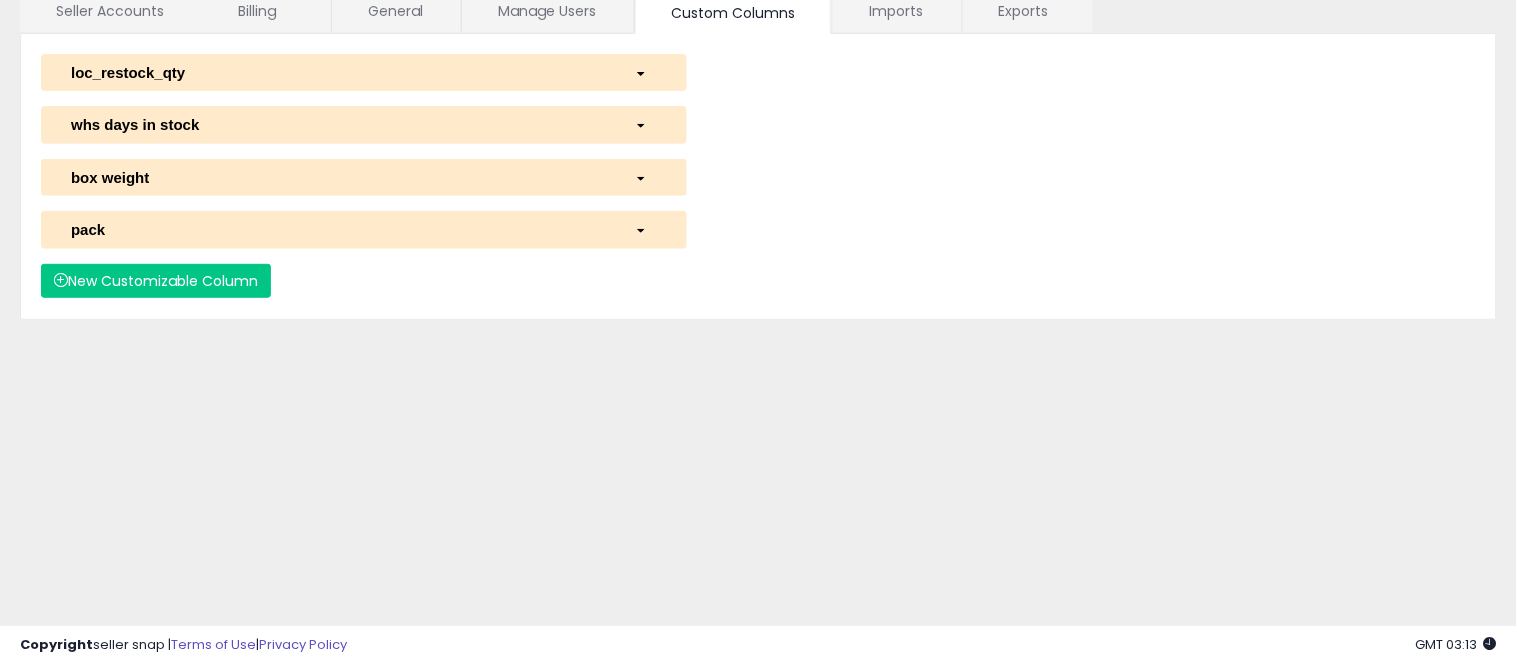 click on "loc_restock_qty" at bounding box center (338, 72) 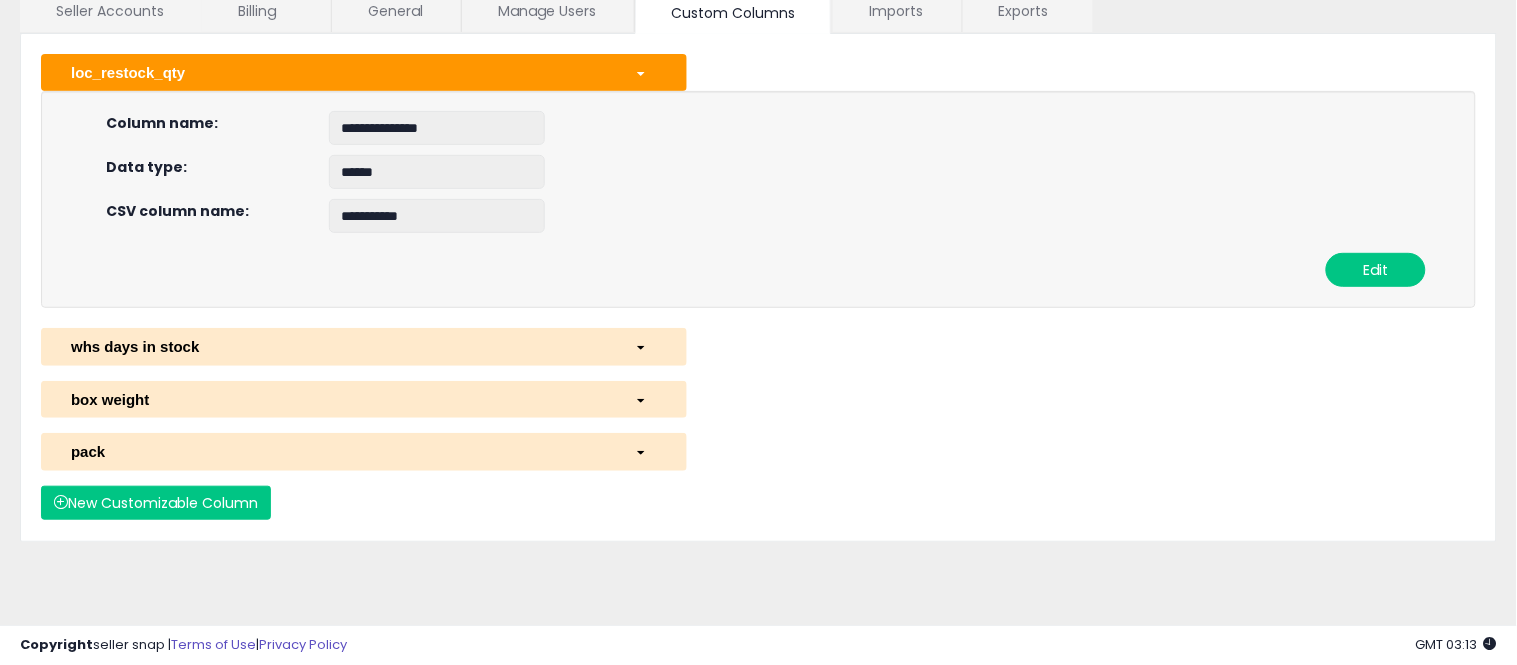 click on "whs days in stock" at bounding box center (364, 346) 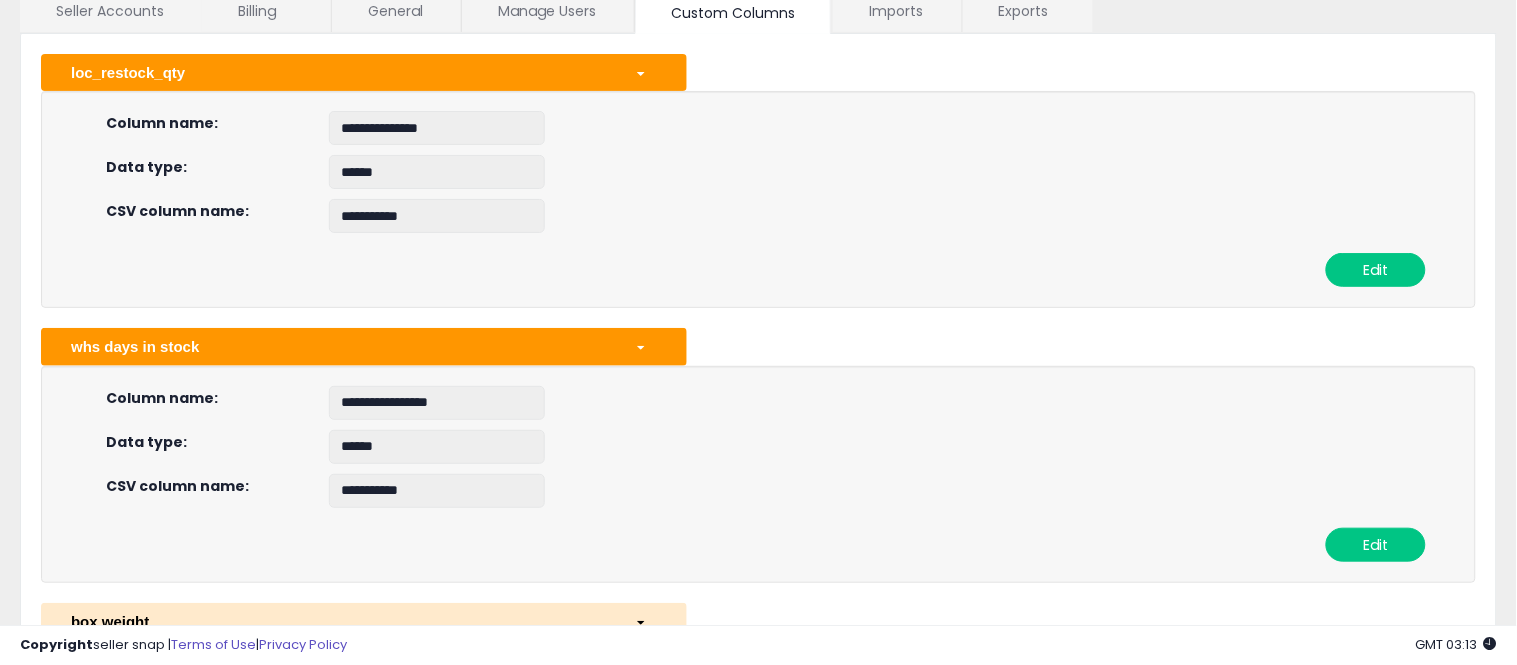 click at bounding box center [645, 346] 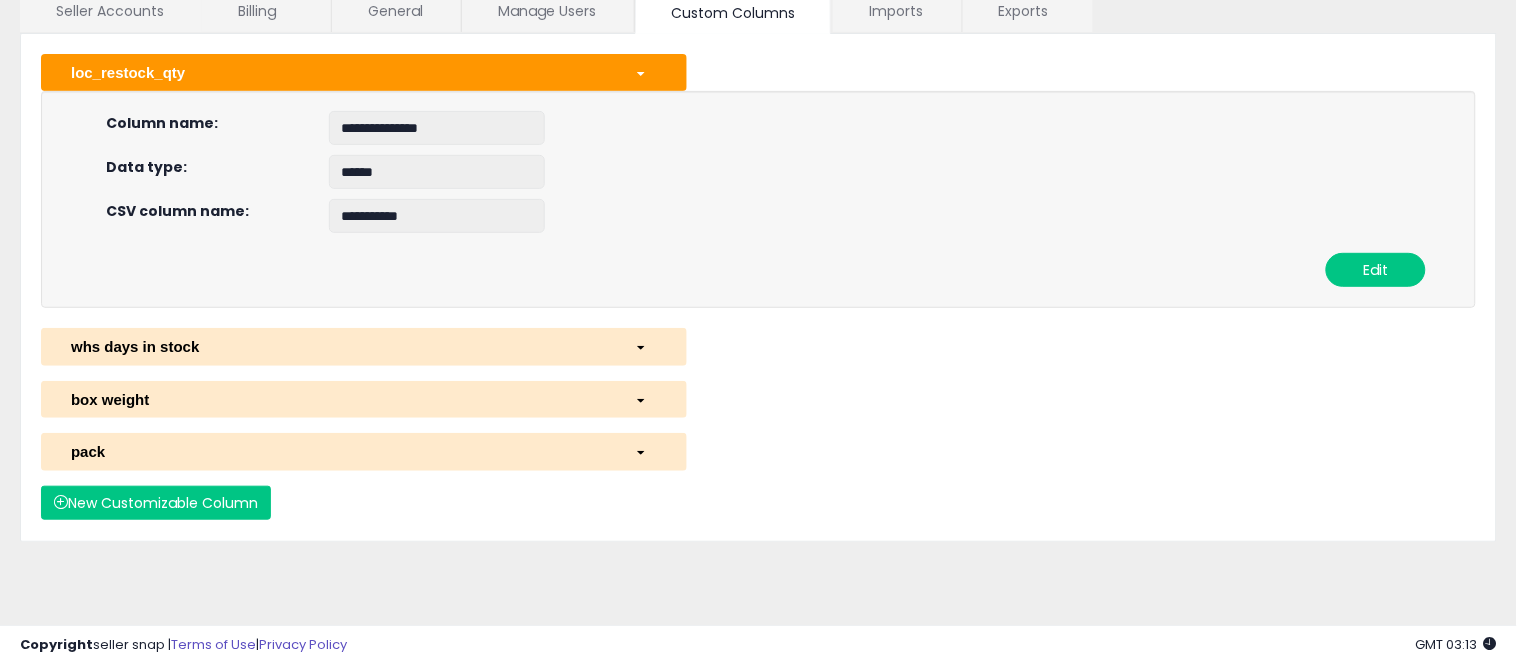 click at bounding box center [645, 399] 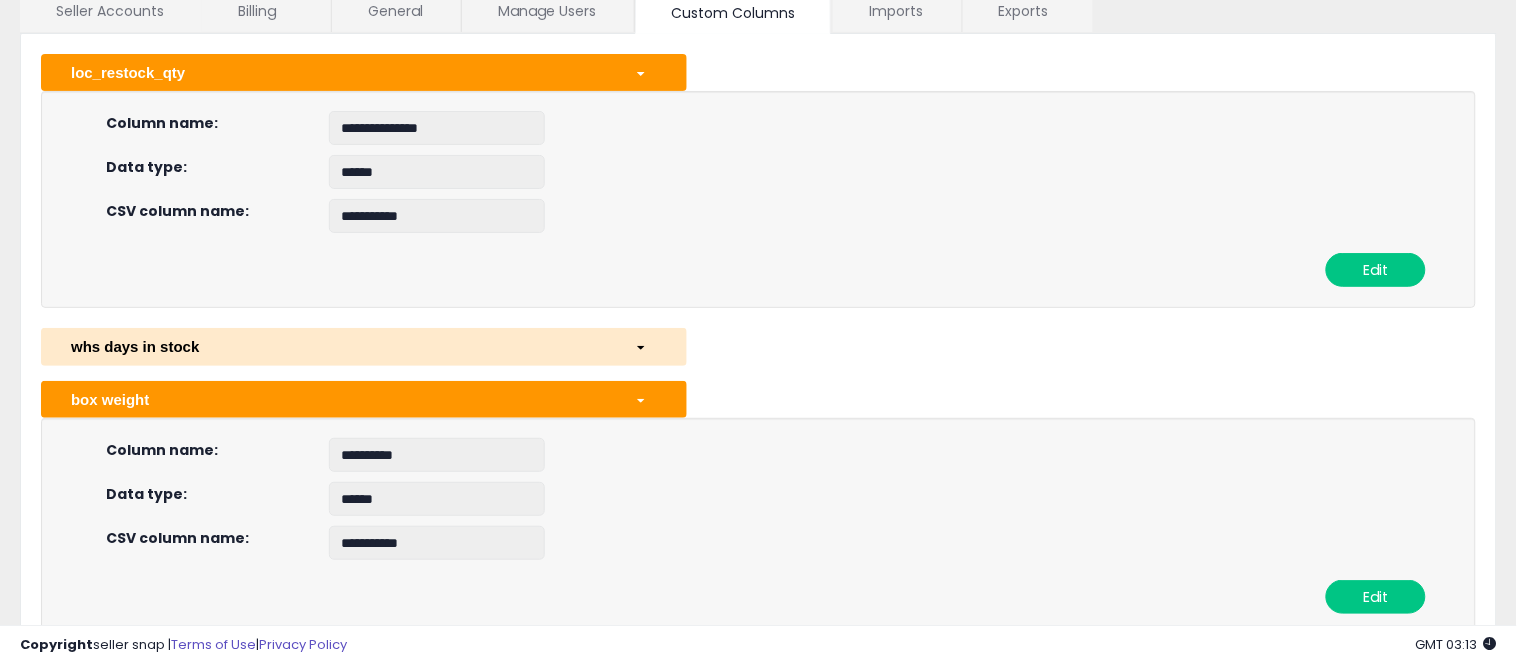 click at bounding box center (645, 399) 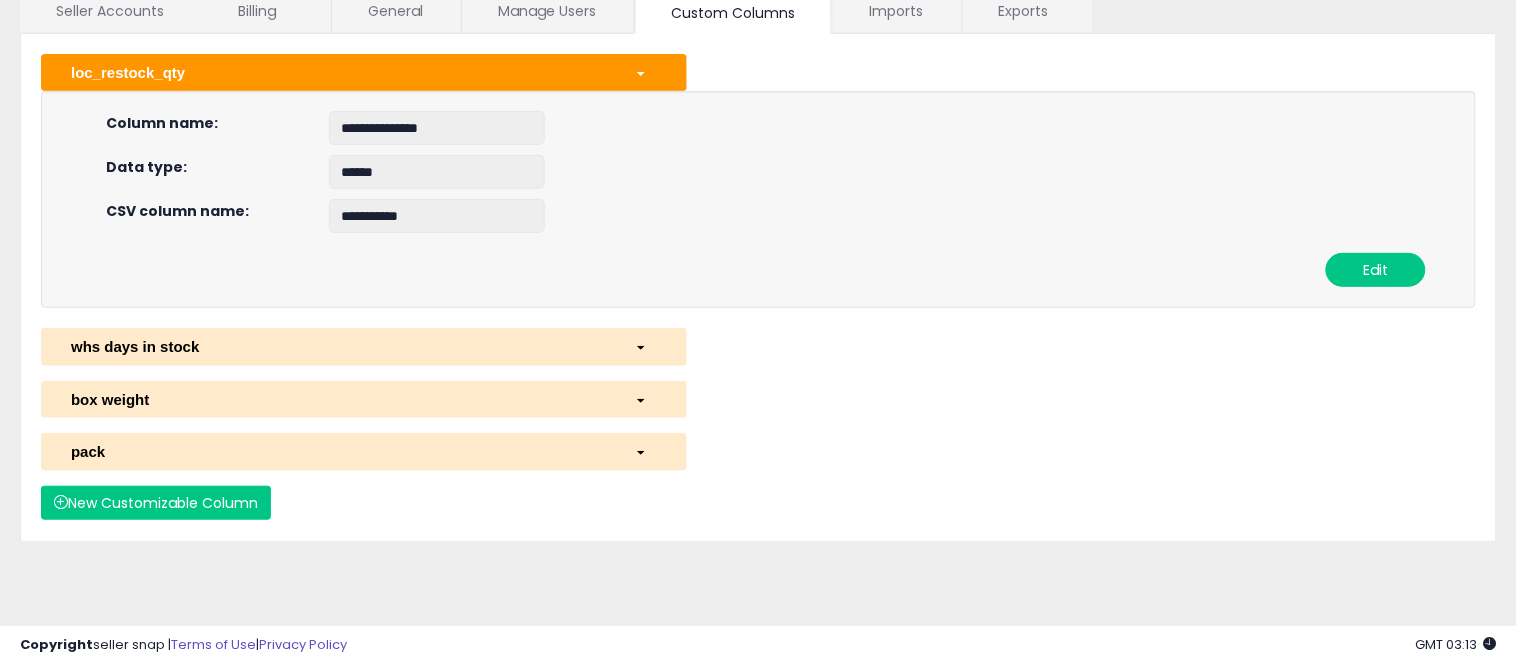 click at bounding box center [645, 451] 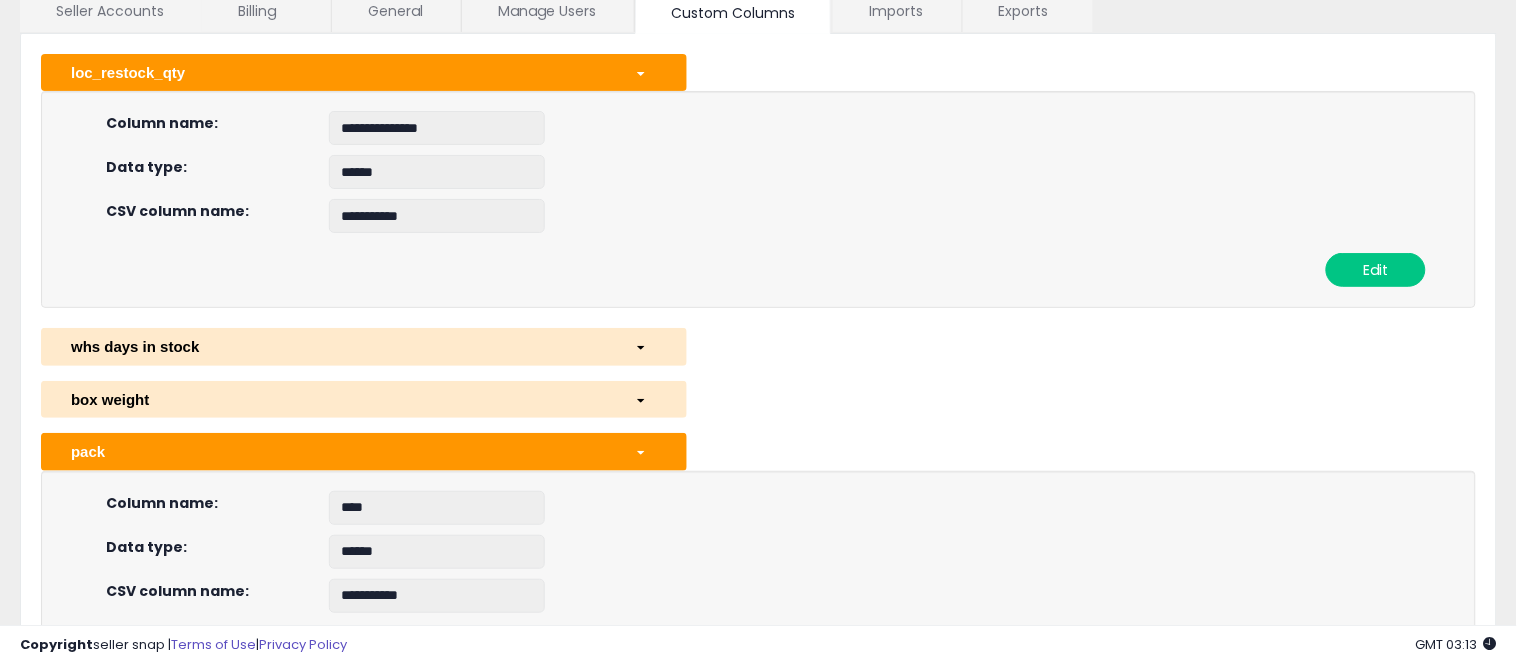 click at bounding box center (645, 451) 